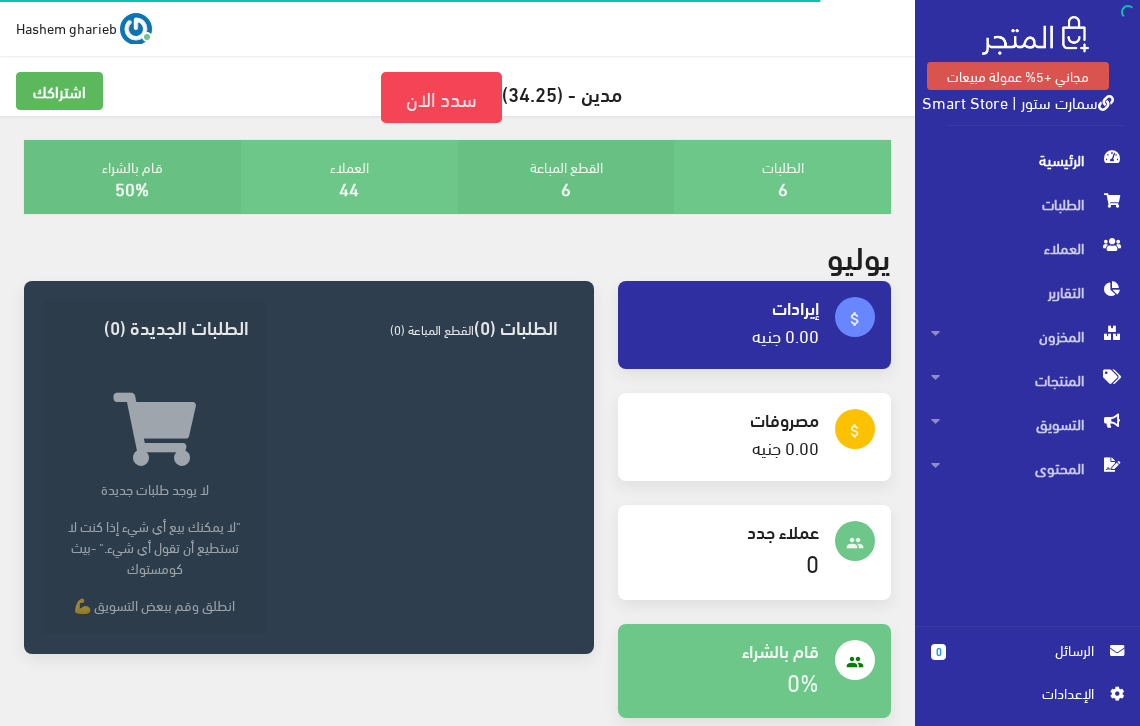 scroll, scrollTop: 0, scrollLeft: 0, axis: both 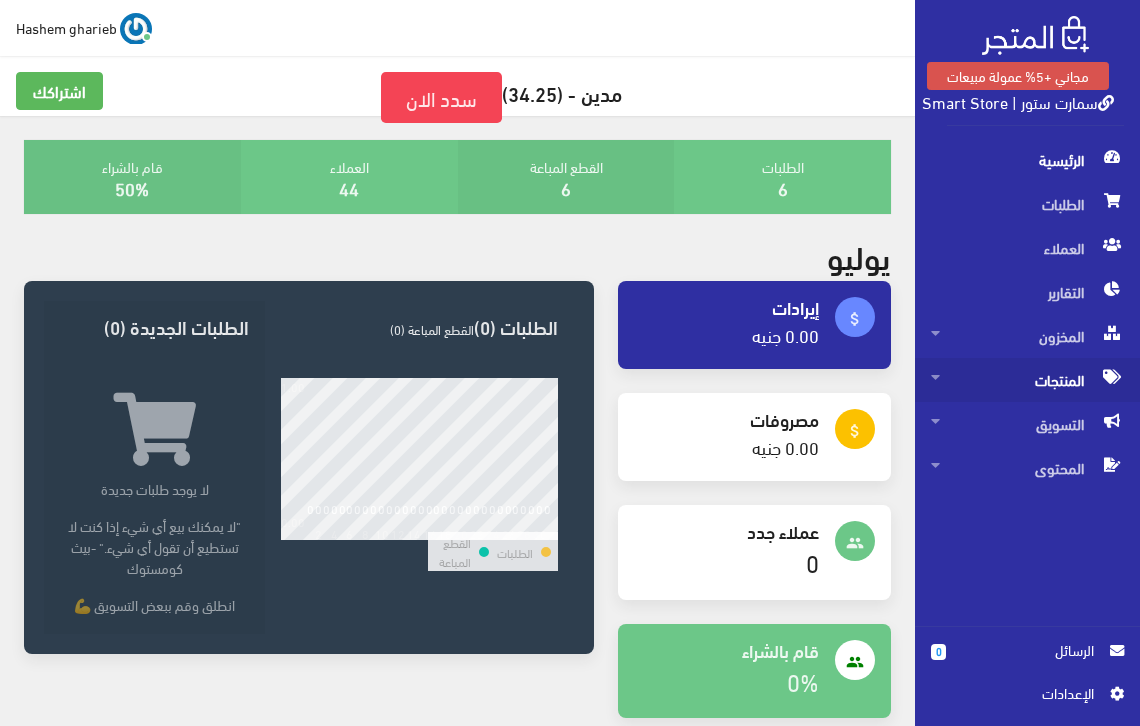 click on "المنتجات" at bounding box center (1027, 380) 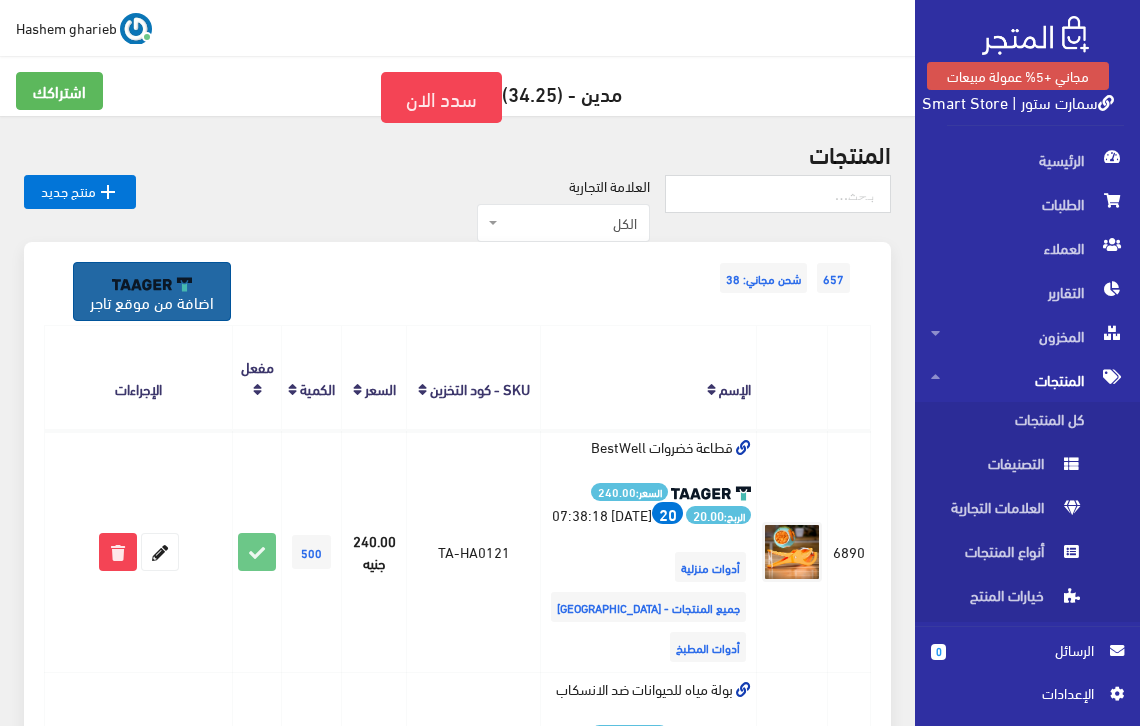 click on "اضافة من موقع تاجر" at bounding box center (152, 291) 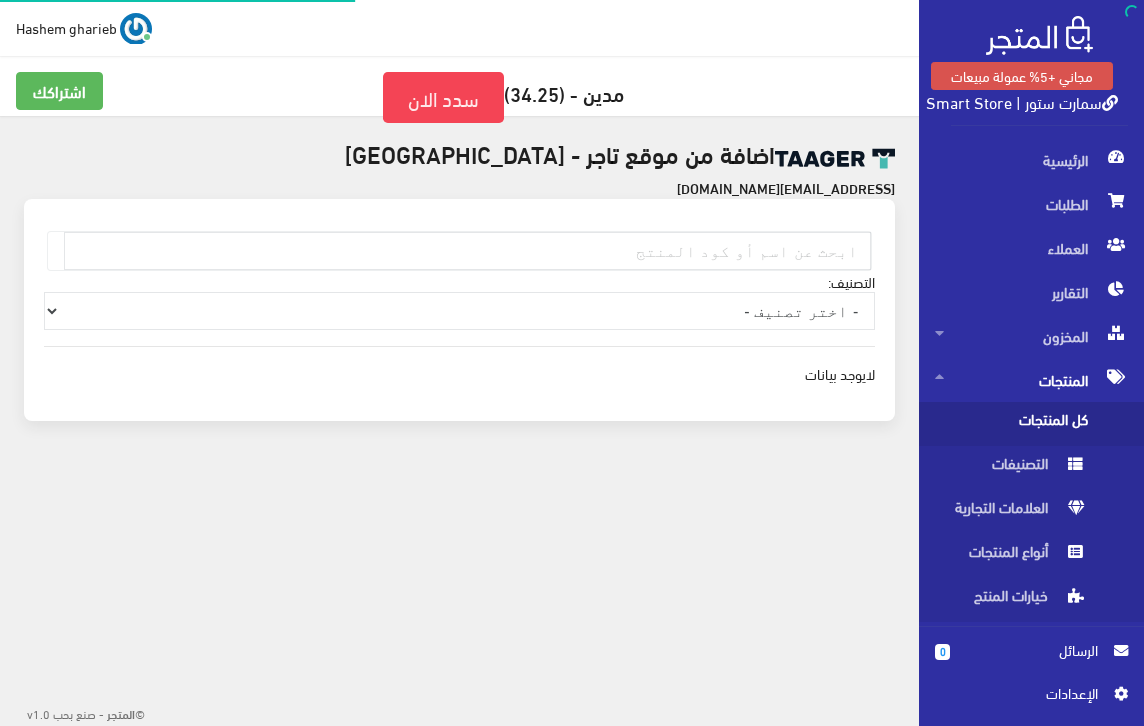 scroll, scrollTop: 0, scrollLeft: 0, axis: both 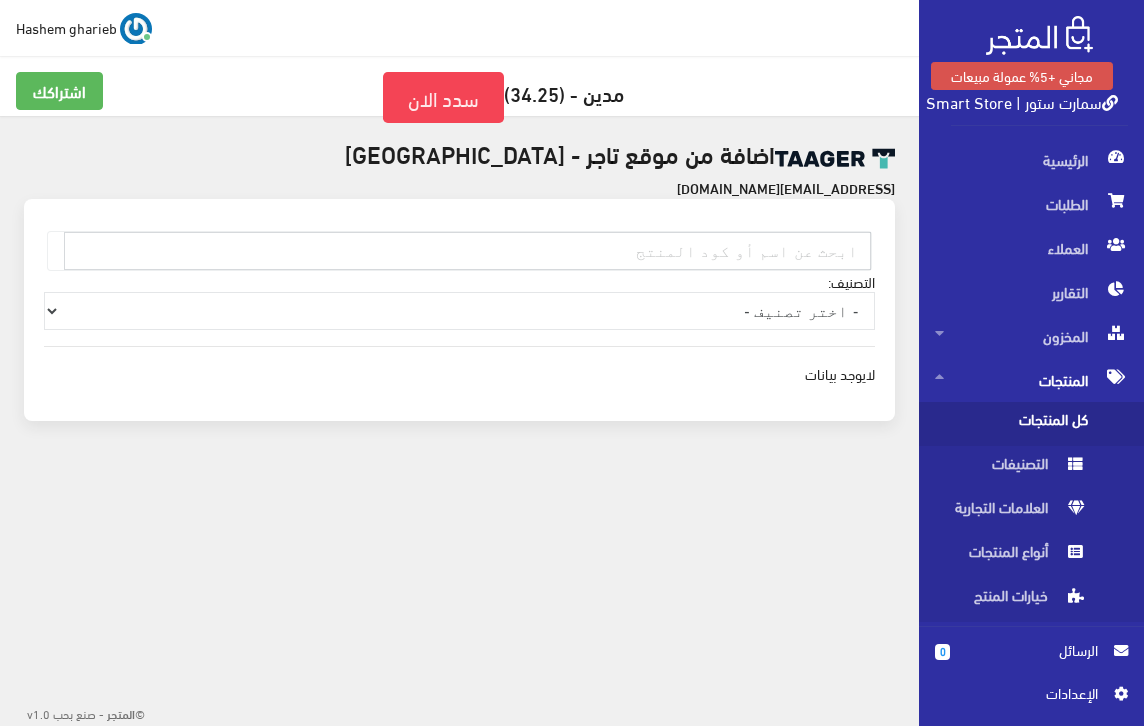 click at bounding box center (467, 251) 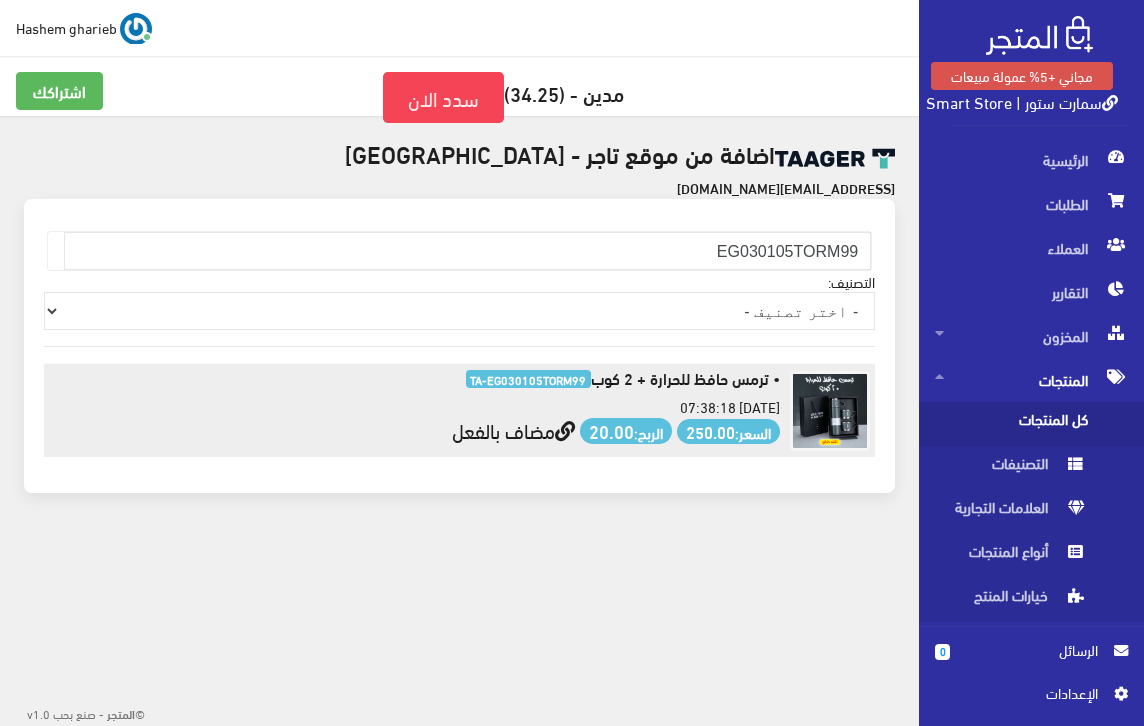 click on "مضاف بالفعل" at bounding box center [513, 429] 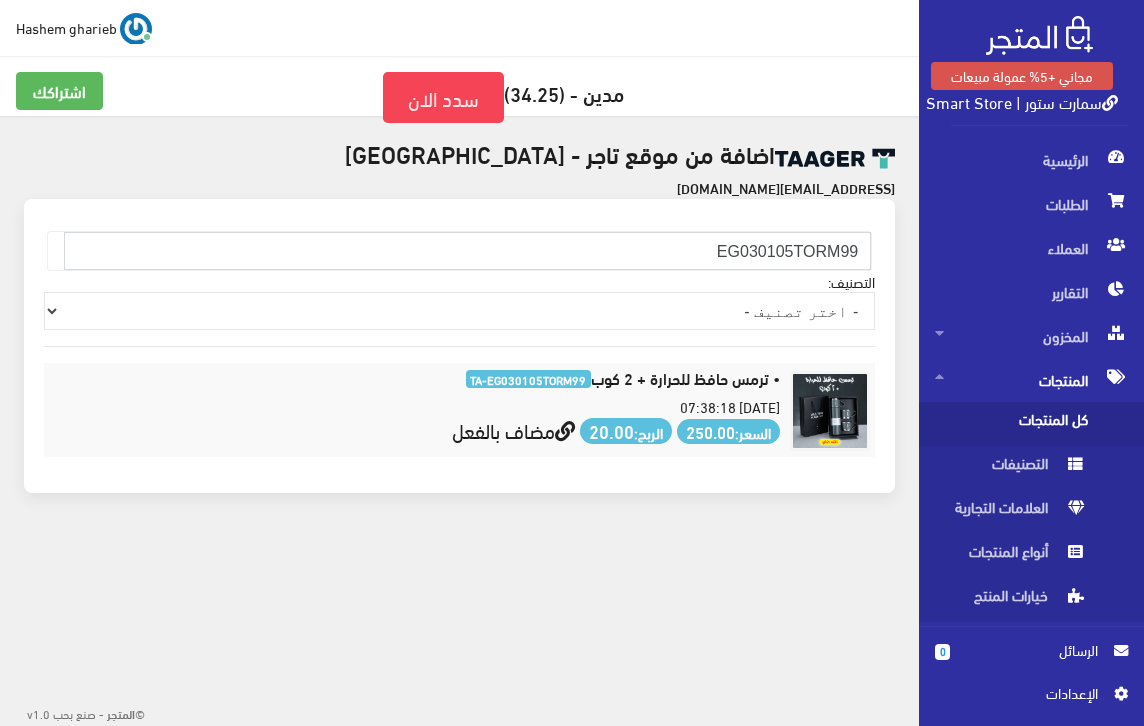 drag, startPoint x: 677, startPoint y: 253, endPoint x: 884, endPoint y: 241, distance: 207.34753 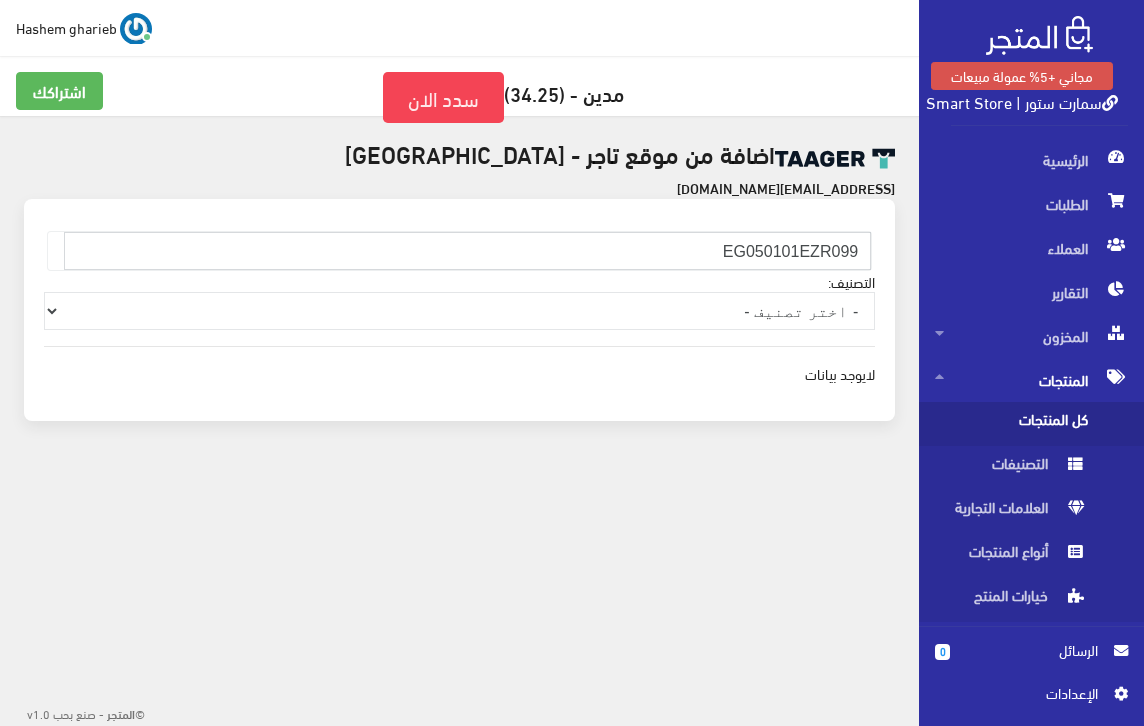 type on "EG050101EZR099" 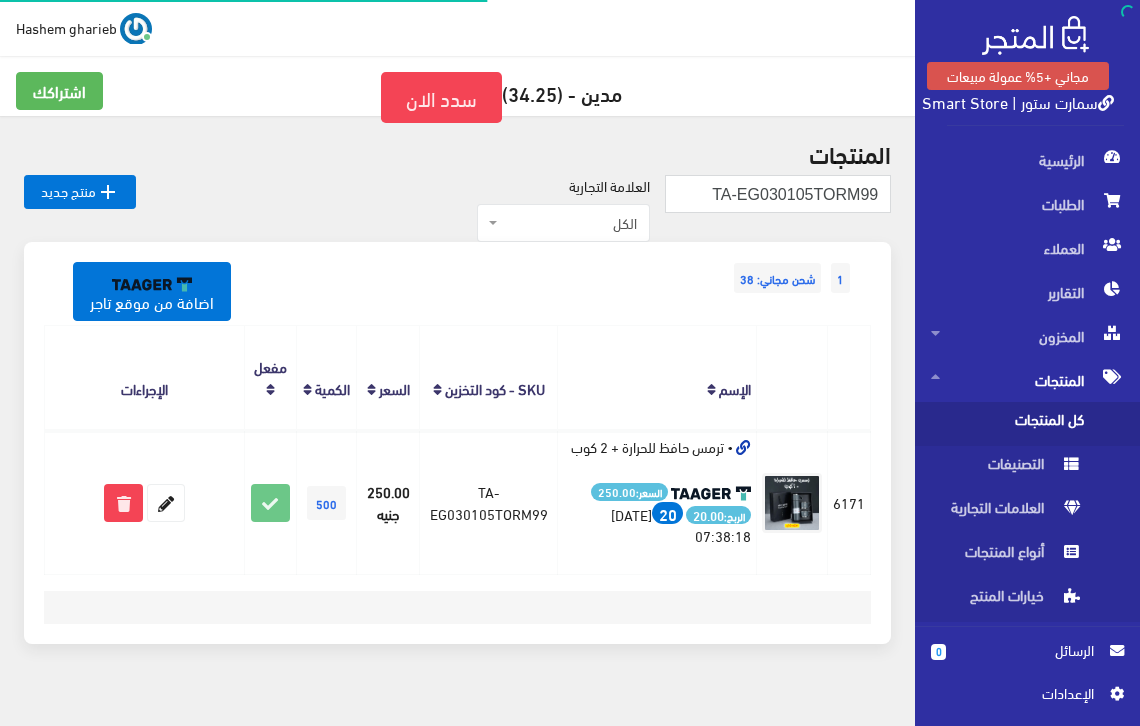 scroll, scrollTop: 0, scrollLeft: 0, axis: both 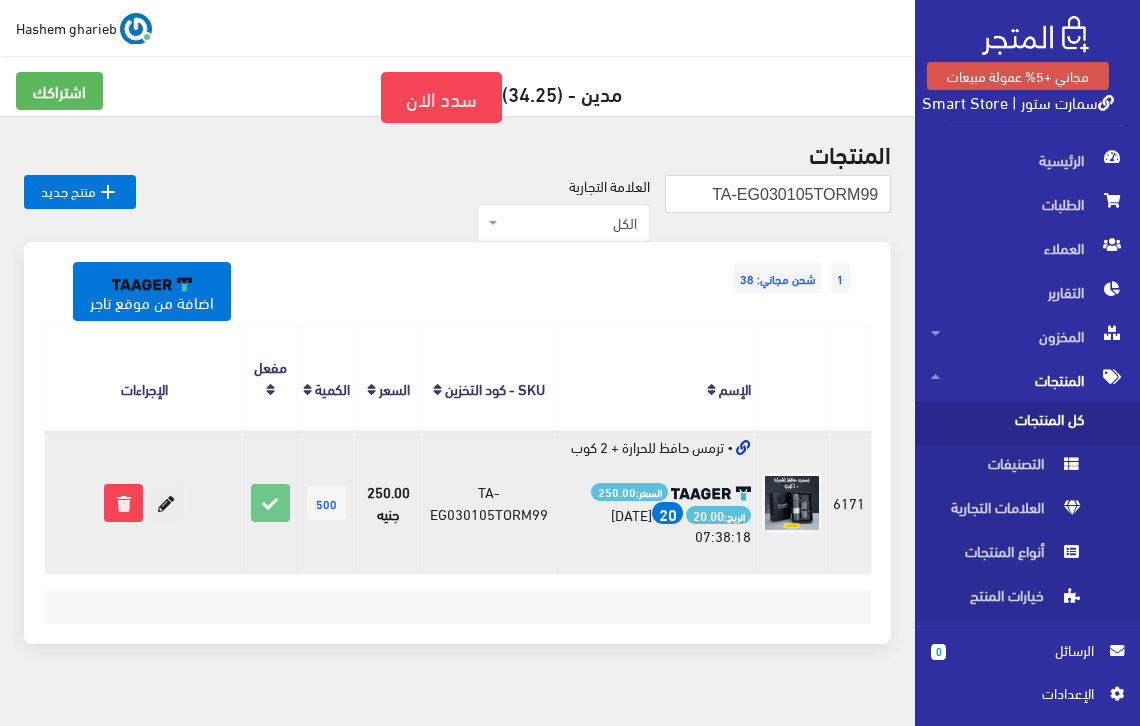 click at bounding box center (166, 503) 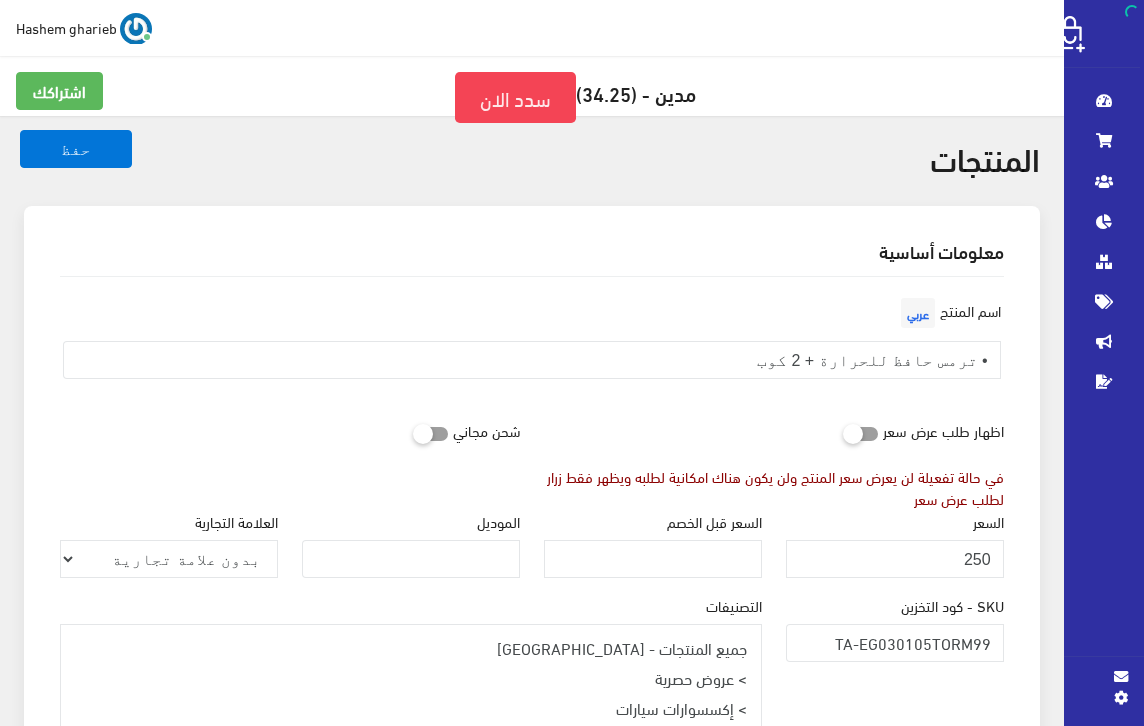 select 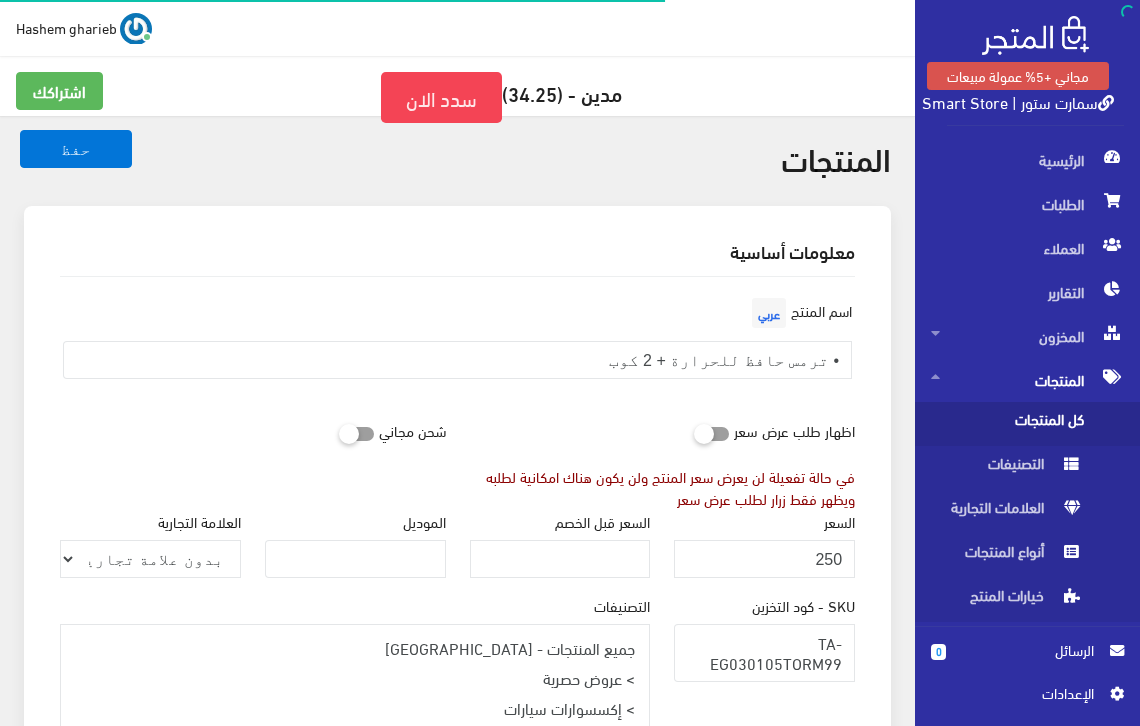 scroll, scrollTop: 67, scrollLeft: 0, axis: vertical 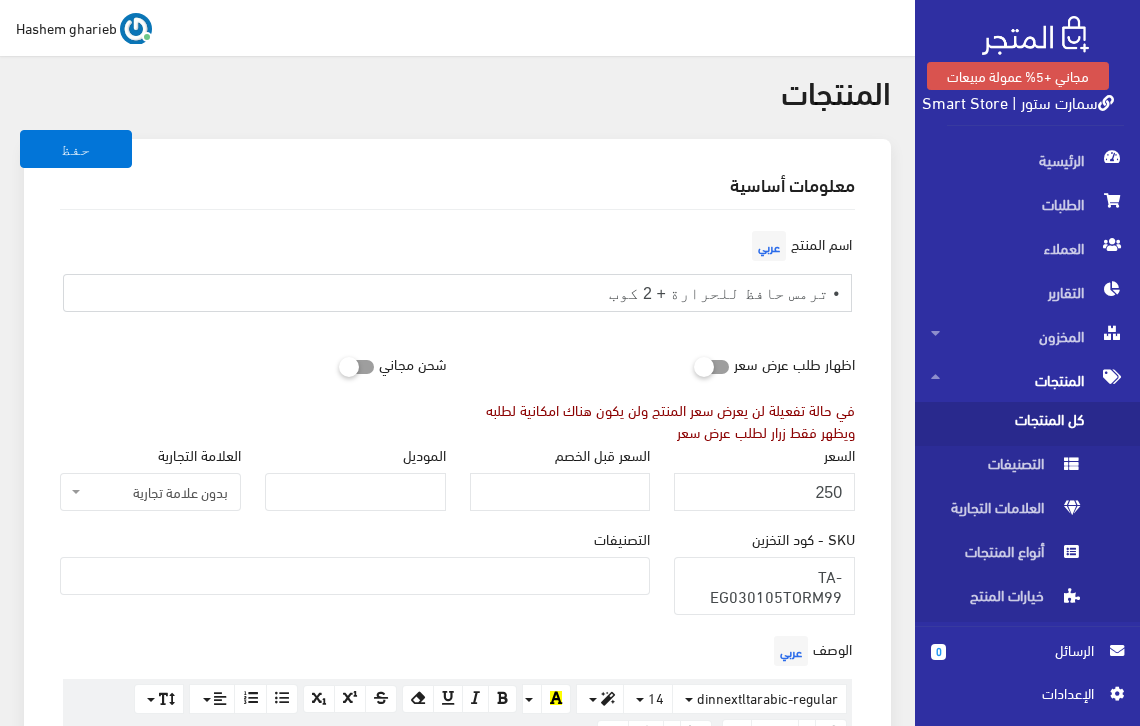 drag, startPoint x: 827, startPoint y: 293, endPoint x: 889, endPoint y: 282, distance: 62.968246 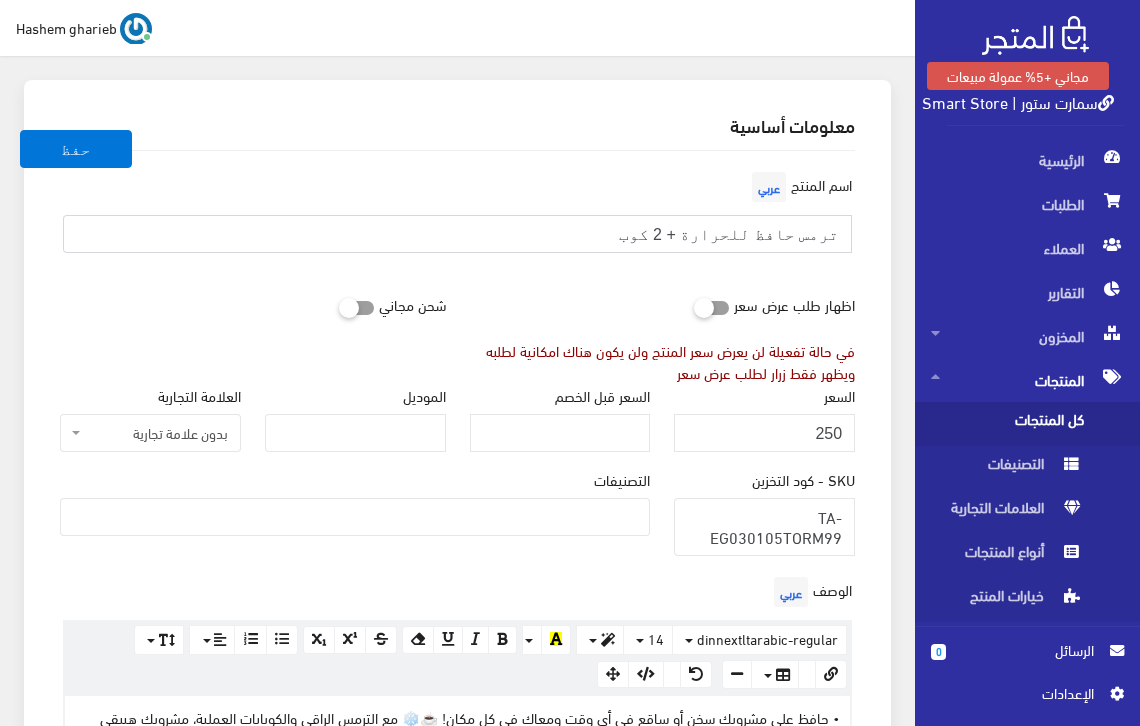 scroll, scrollTop: 400, scrollLeft: 0, axis: vertical 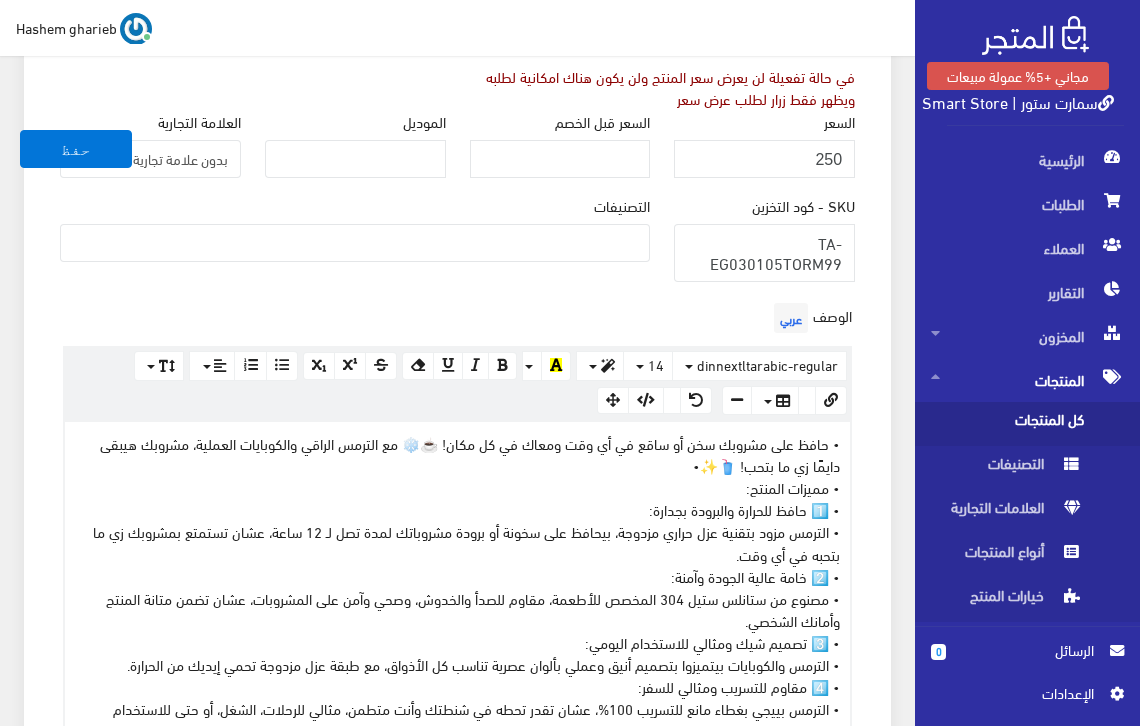 type on "ترمس حافظ للحرارة + 2 كوب" 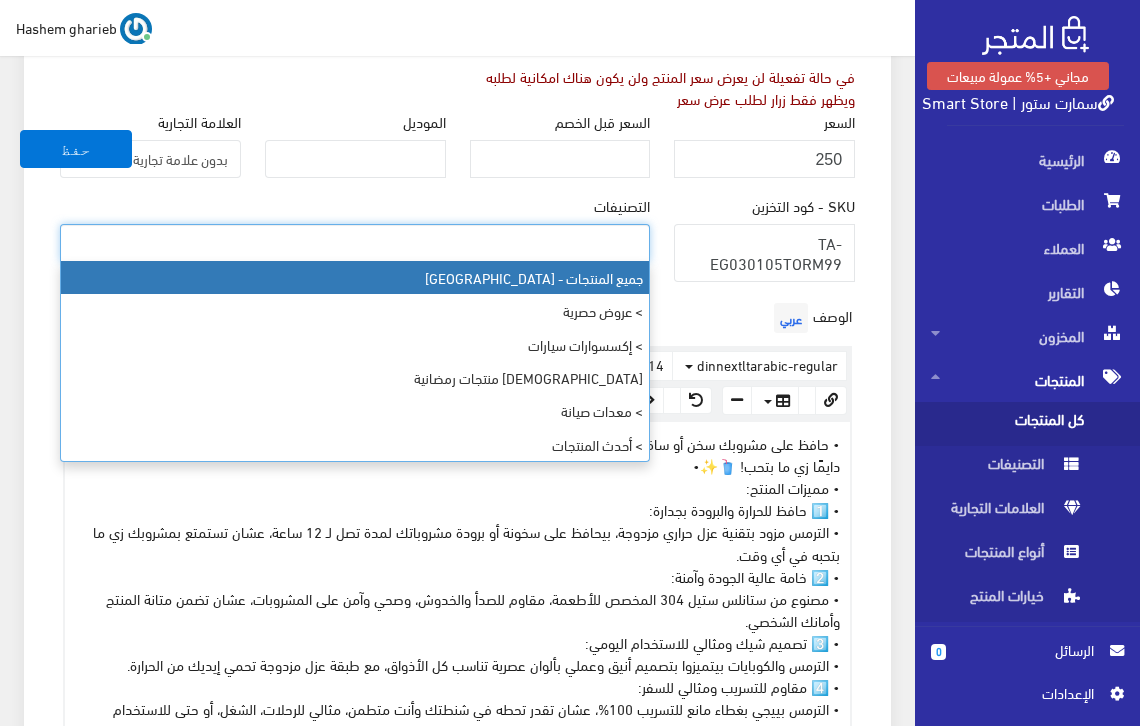 select on "403" 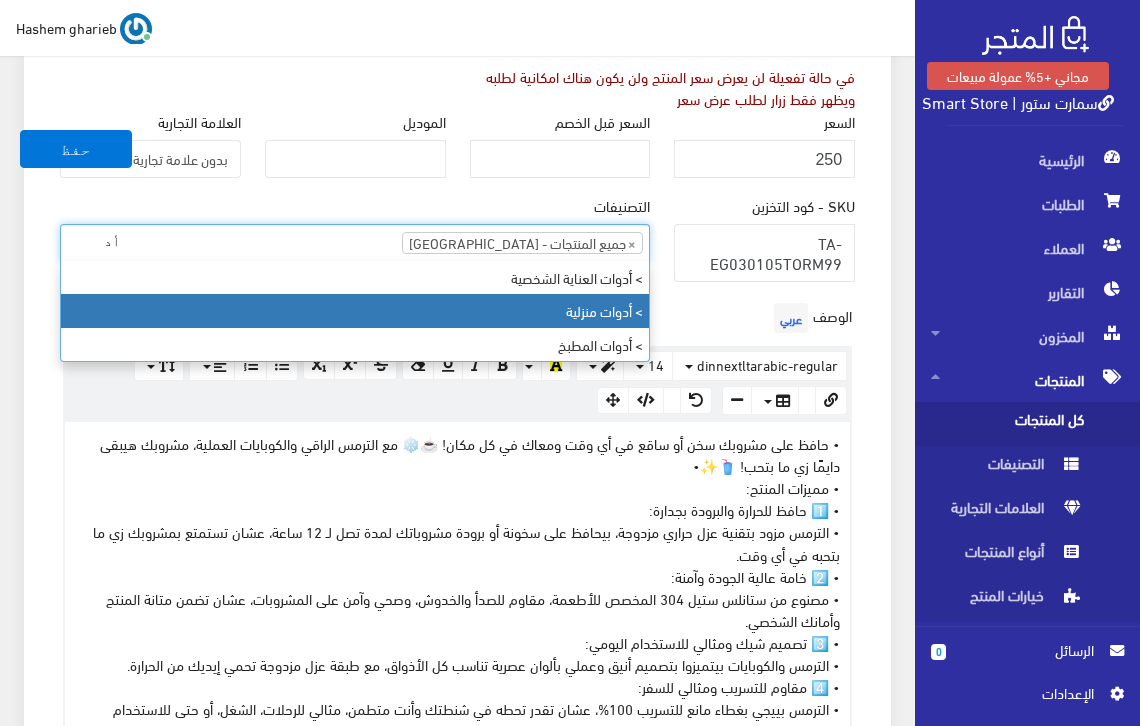type on "أد" 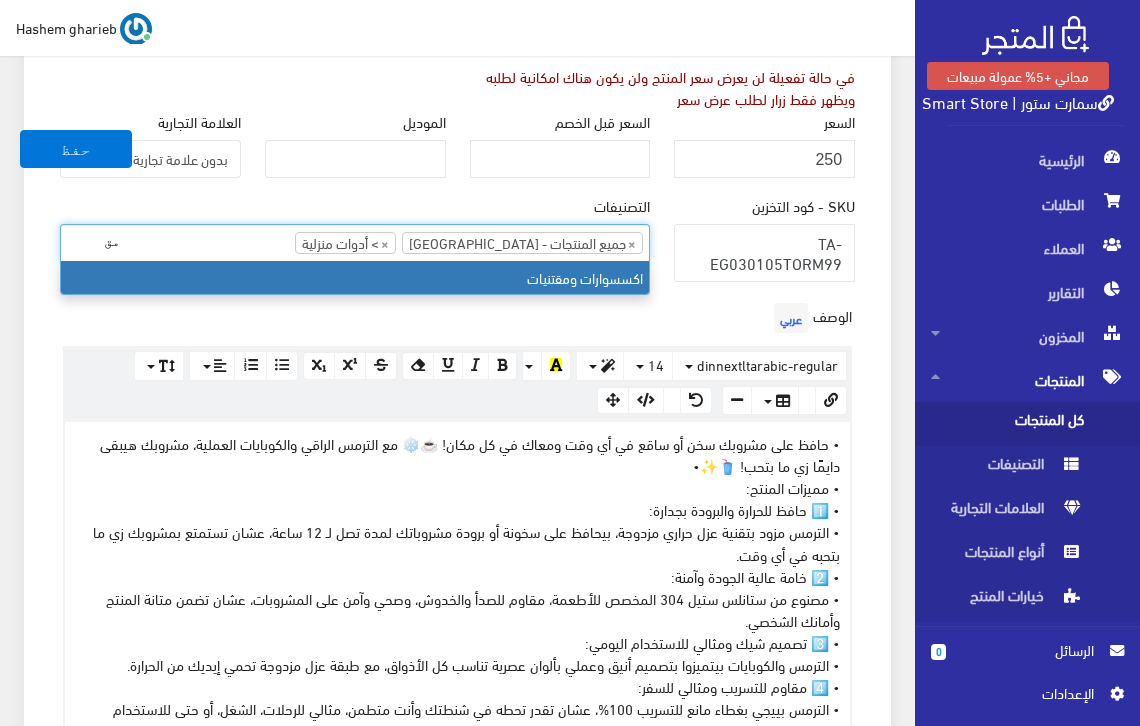 type on "مق" 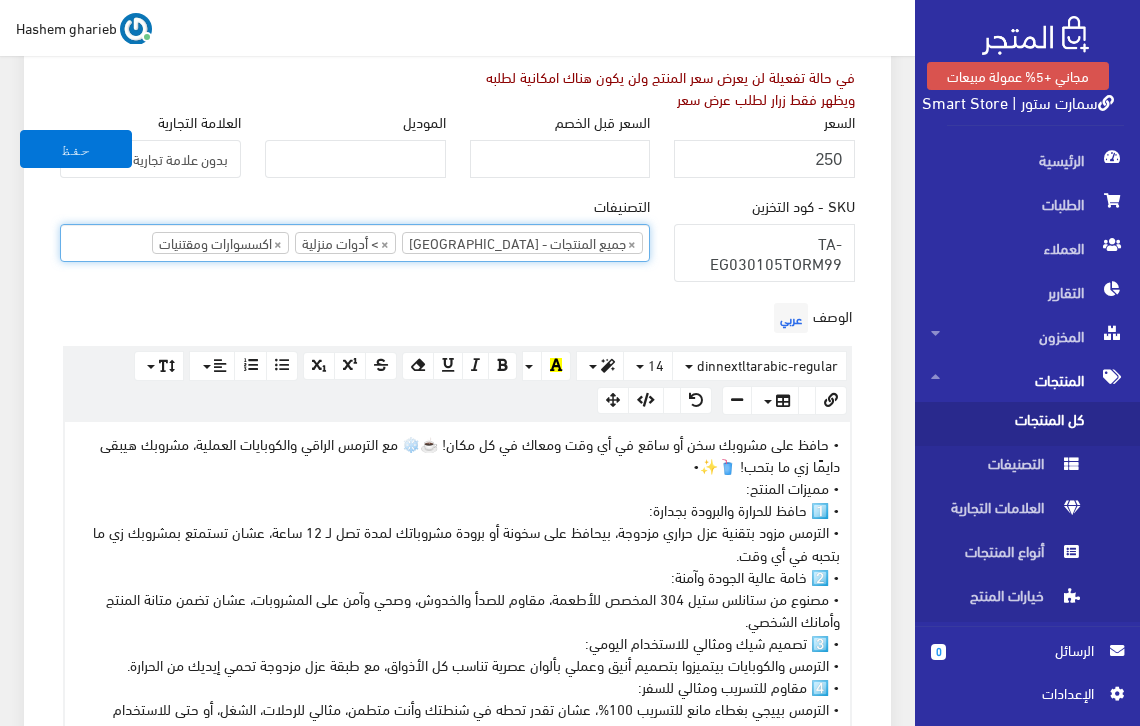 click on "معلومات أساسية
اسم المنتج  عربي
ترمس حافظ للحرارة + 2 كوب
اظهار طلب عرض سعر
في حالة تفعيلة لن يعرض سعر المنتج ولن يكون هناك امكانية لطلبه ويظهر فقط زرار لطلب عرض سعر" at bounding box center (457, 937) 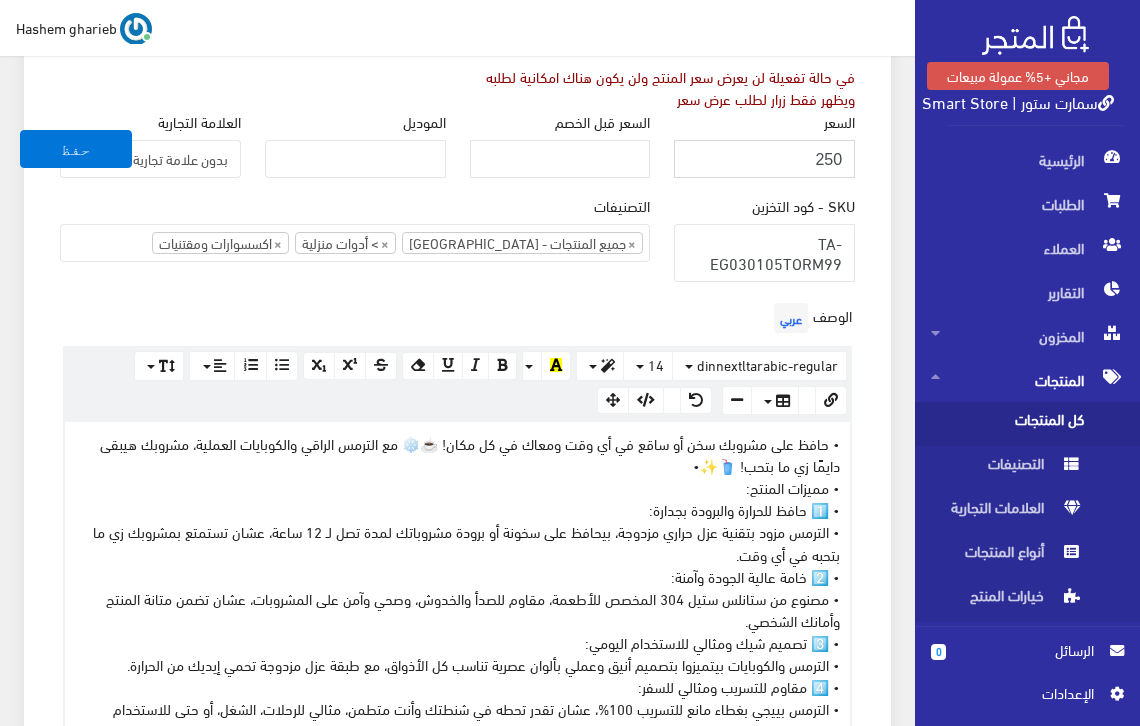 drag, startPoint x: 800, startPoint y: 162, endPoint x: 877, endPoint y: 161, distance: 77.00649 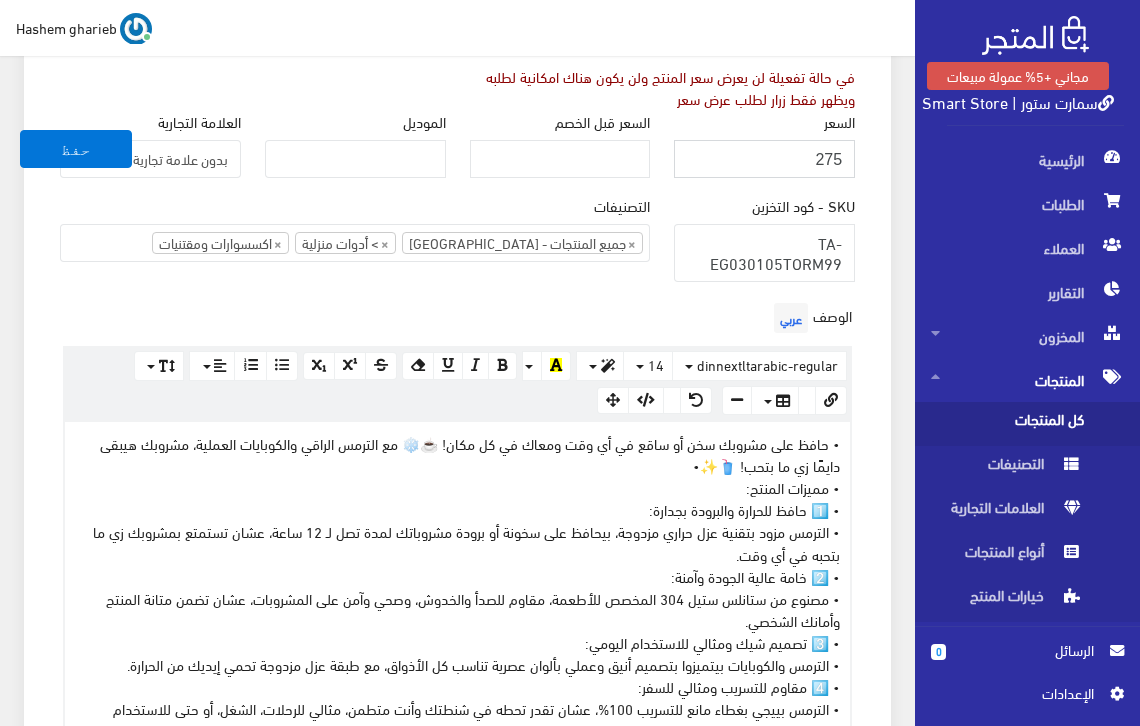 type on "275" 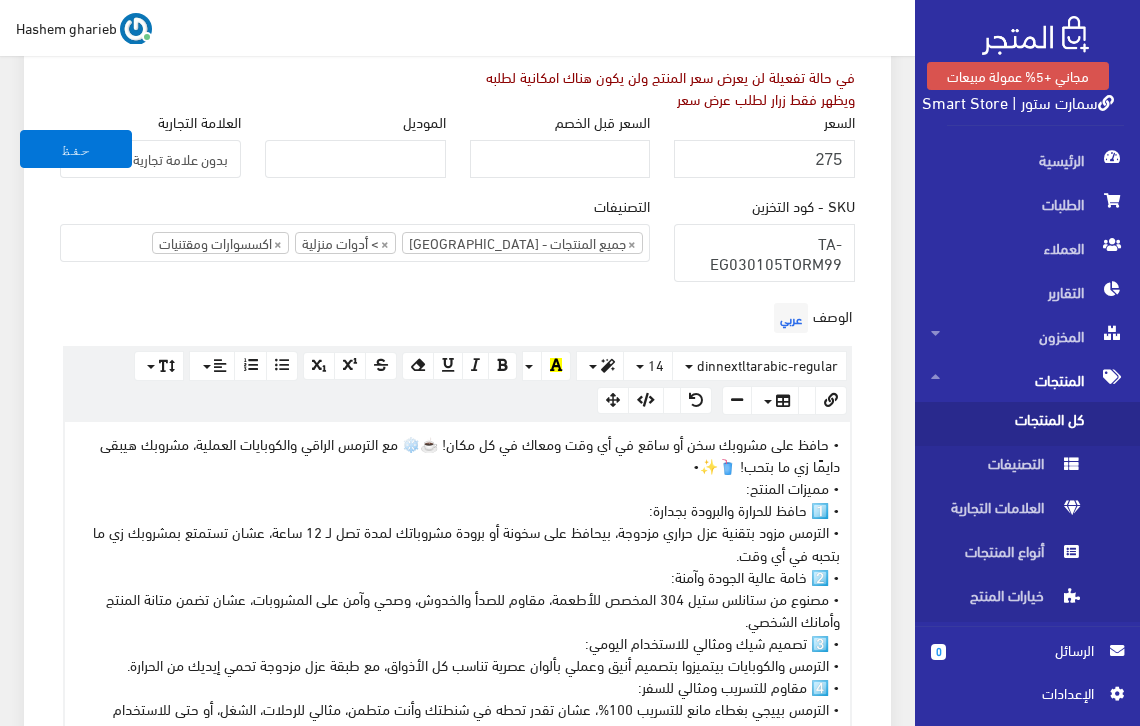 click on "معلومات أساسية
اسم المنتج  عربي
ترمس حافظ للحرارة + 2 كوب
اظهار طلب عرض سعر
في حالة تفعيلة لن يعرض سعر المنتج ولن يكون هناك امكانية لطلبه ويظهر فقط زرار لطلب عرض سعر" at bounding box center [457, 937] 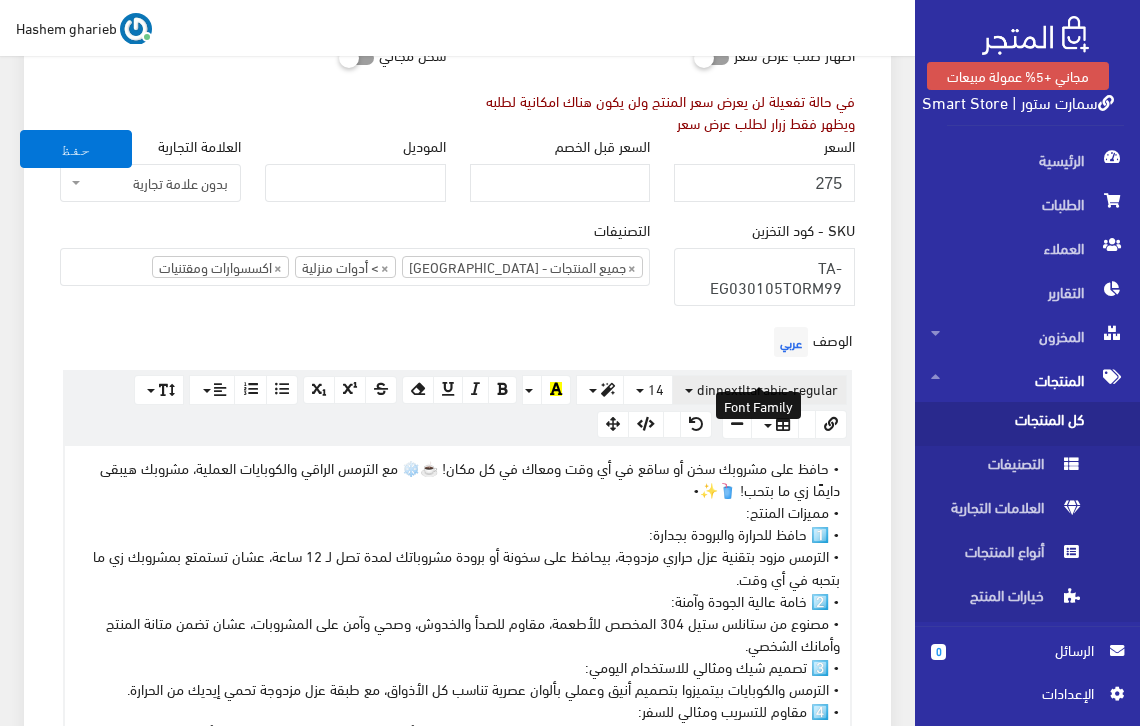 scroll, scrollTop: 800, scrollLeft: 0, axis: vertical 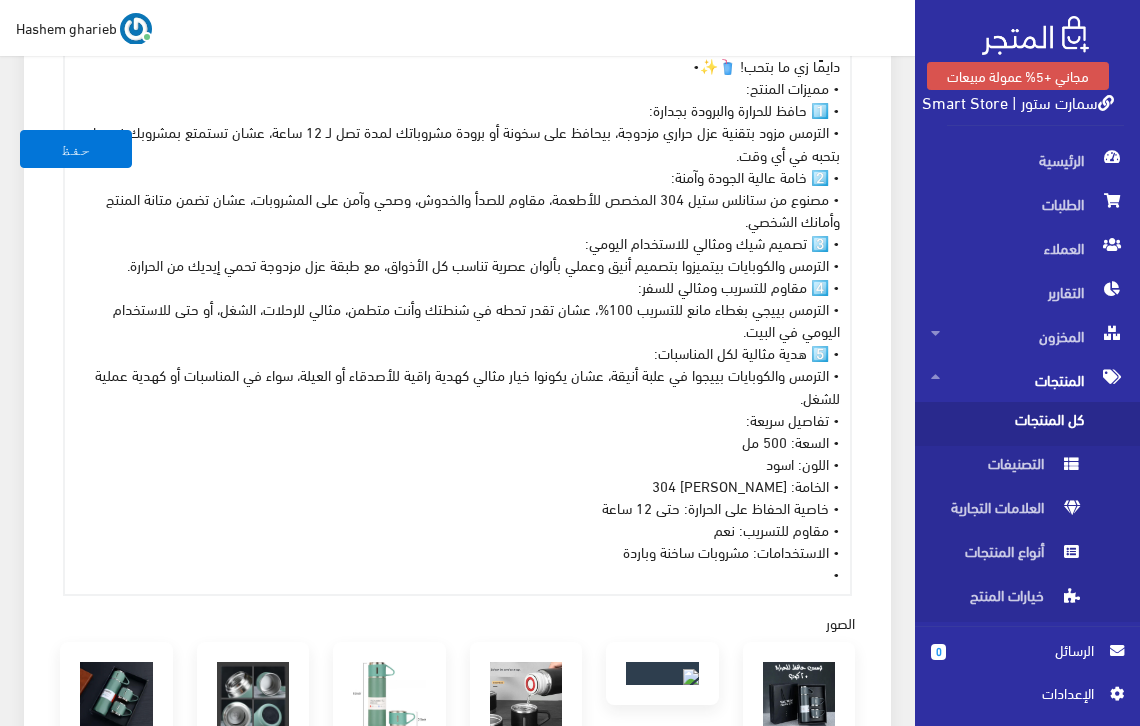 drag, startPoint x: 825, startPoint y: 554, endPoint x: 871, endPoint y: 551, distance: 46.09772 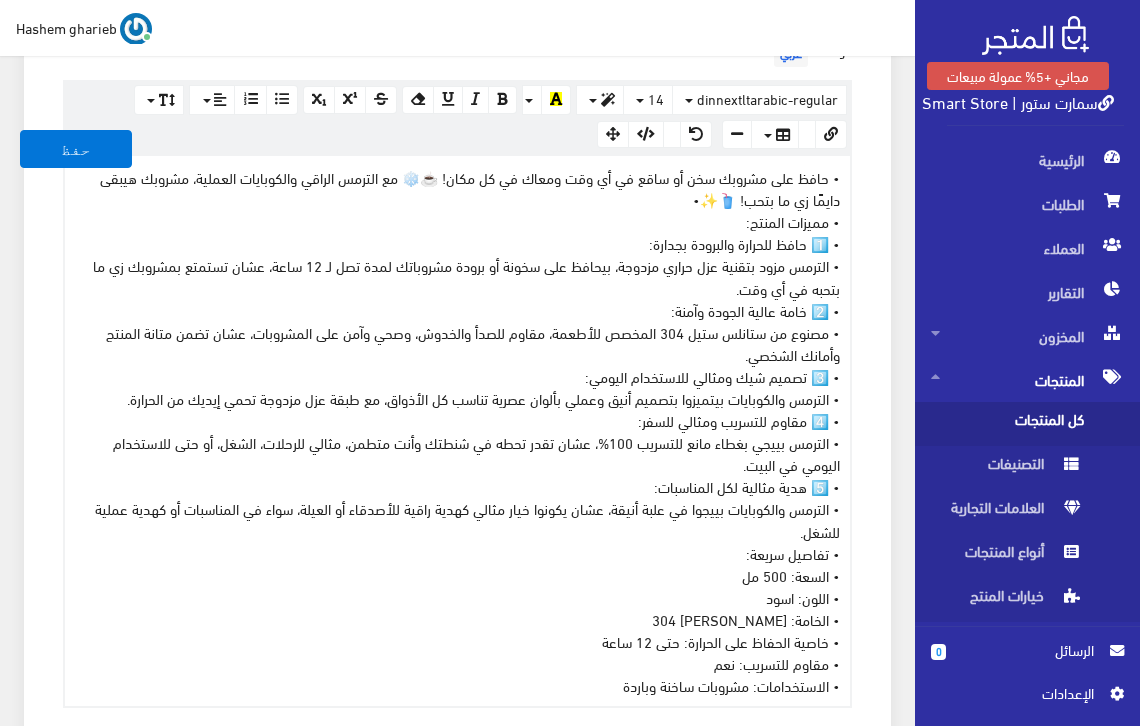scroll, scrollTop: 667, scrollLeft: 0, axis: vertical 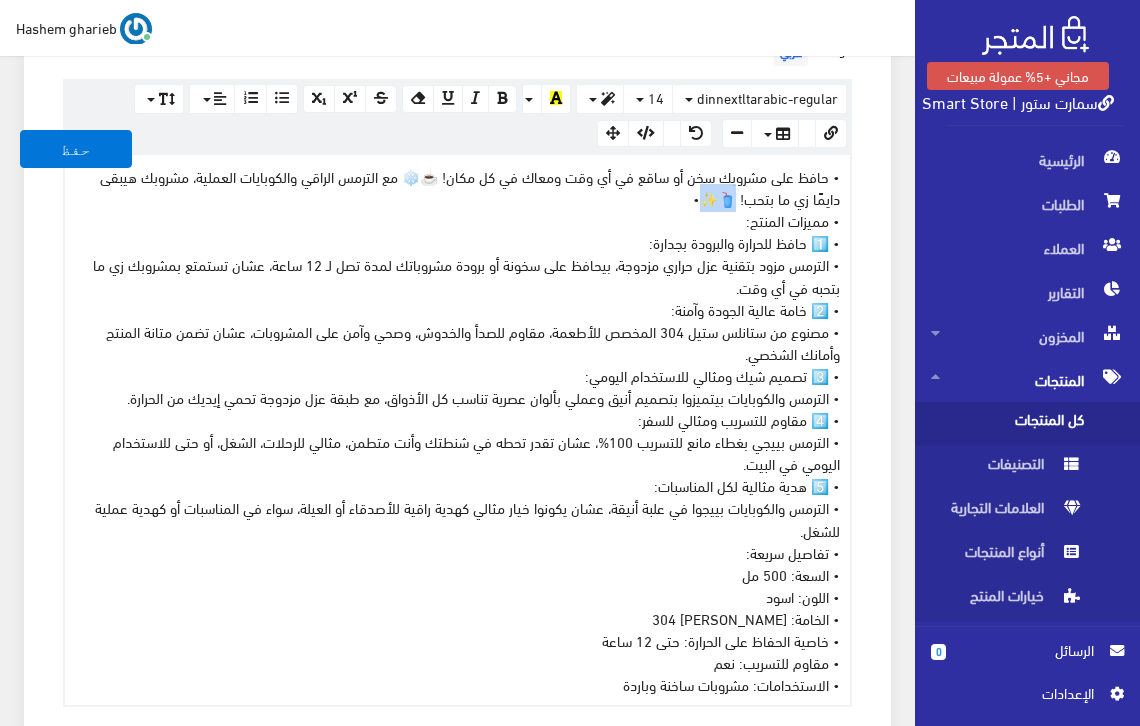 drag, startPoint x: 749, startPoint y: 185, endPoint x: 732, endPoint y: 178, distance: 18.384777 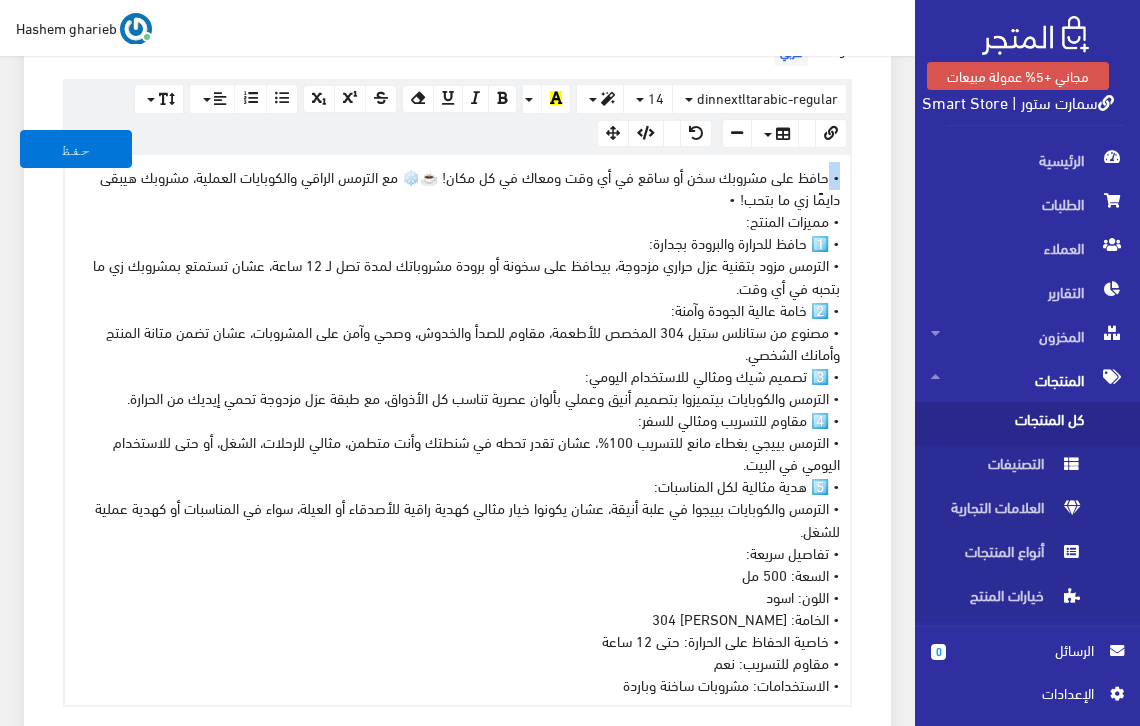 drag, startPoint x: 827, startPoint y: 152, endPoint x: 896, endPoint y: 159, distance: 69.354164 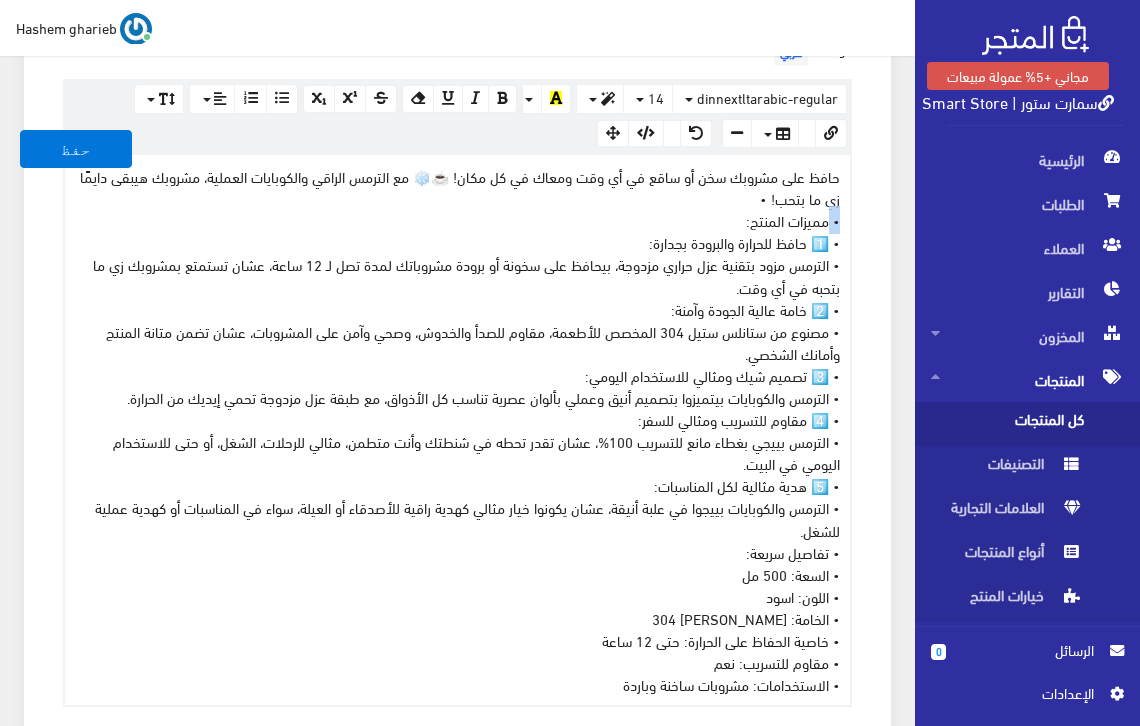 drag, startPoint x: 827, startPoint y: 201, endPoint x: 861, endPoint y: 201, distance: 34 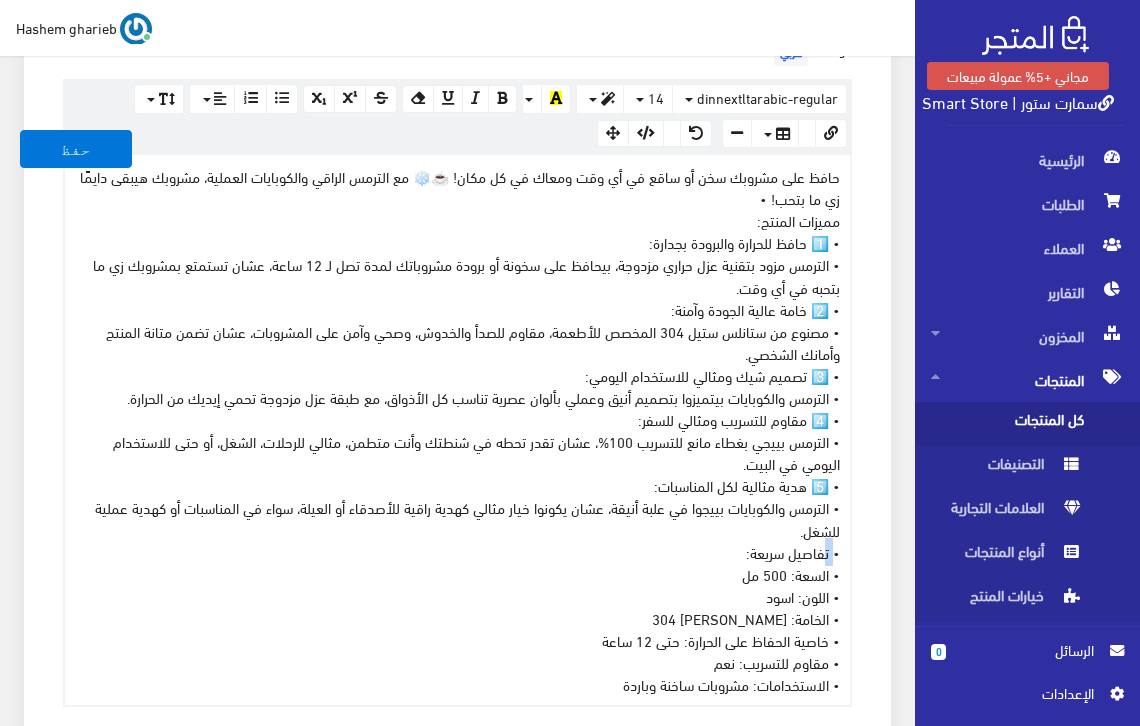drag, startPoint x: 829, startPoint y: 529, endPoint x: 858, endPoint y: 528, distance: 29.017237 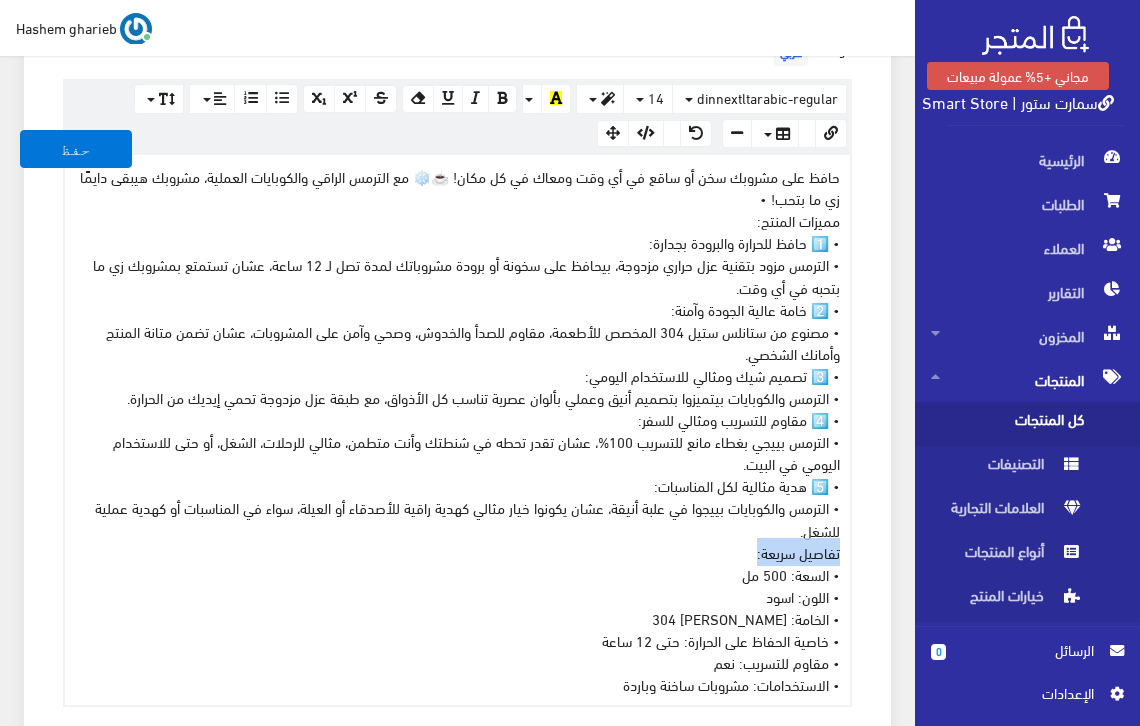 drag, startPoint x: 728, startPoint y: 529, endPoint x: 879, endPoint y: 539, distance: 151.33076 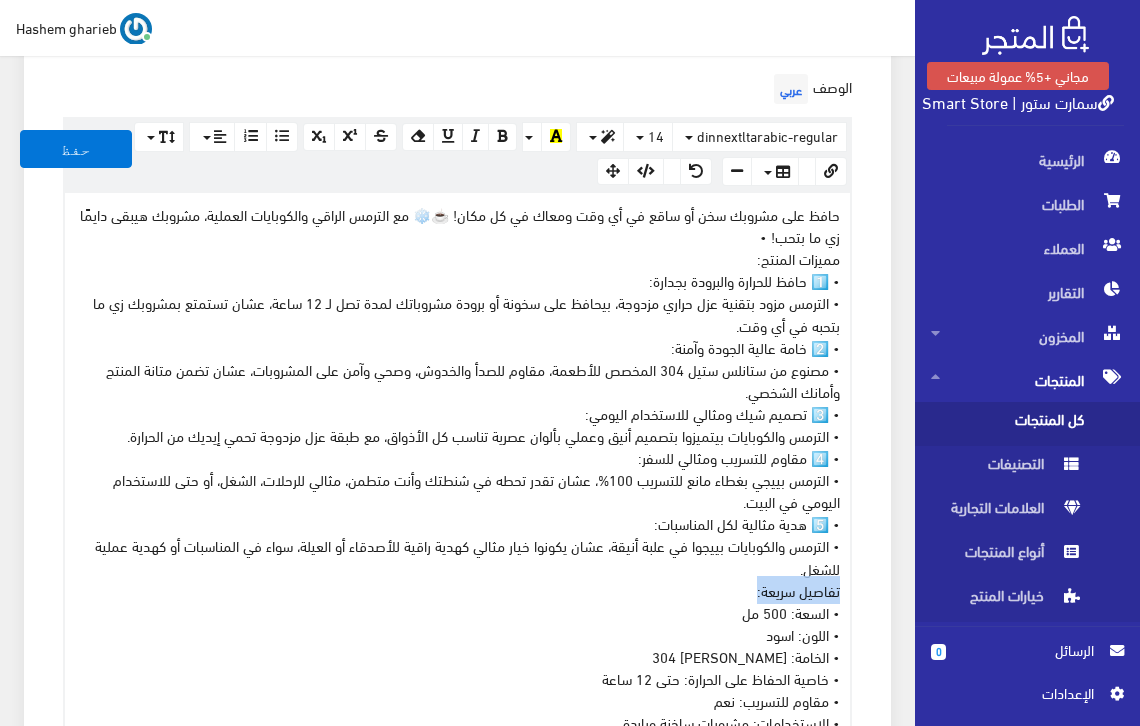 scroll, scrollTop: 600, scrollLeft: 0, axis: vertical 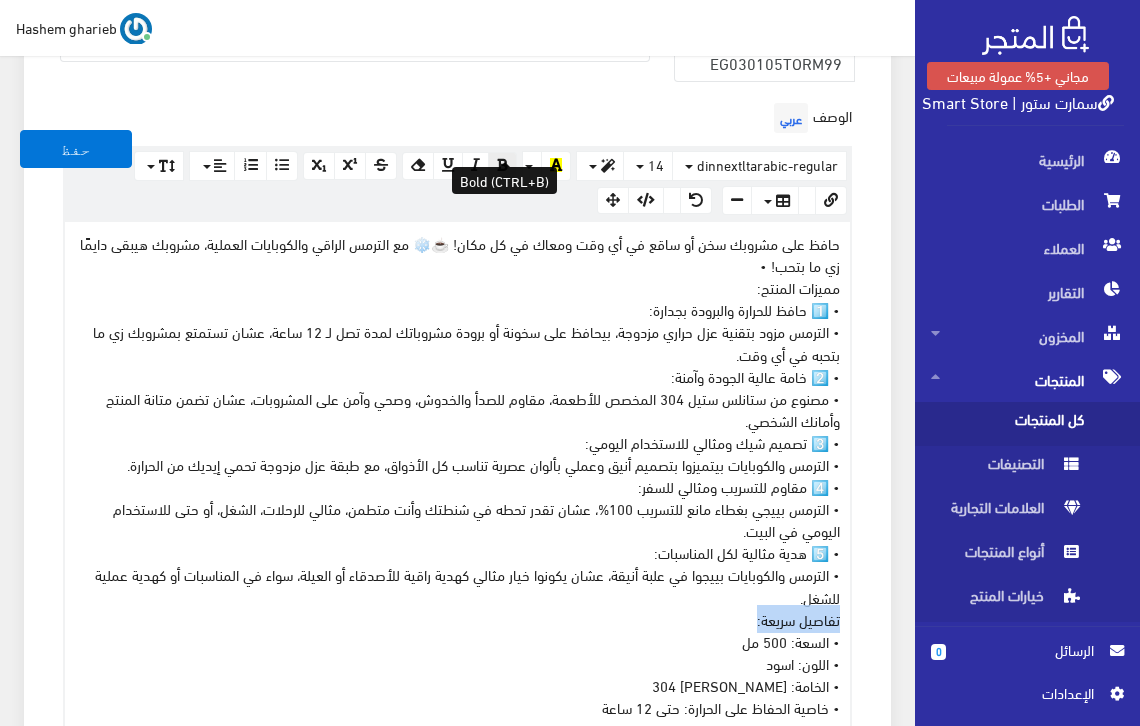 click at bounding box center (502, 165) 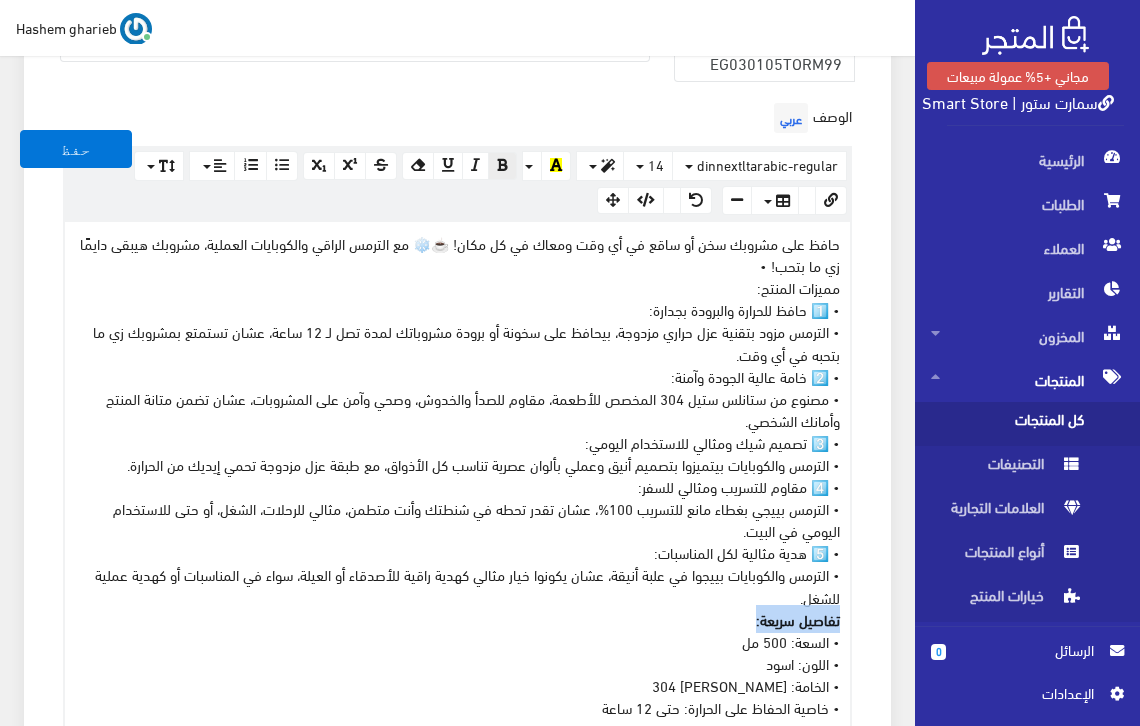 click on "حافظ على مشروبك سخن أو ساقع في أي وقت ومعاك في كل مكان! ☕❄️ مع الترمس الراقي والكوبايات العملية، مشروبك هيبقى دايمًا زي ما بتحب! • مميزات المنتج:
• 1️⃣ حافظ للحرارة والبرودة بجدارة:
• الترمس مزود بتقنية عزل حراري مزدوجة، بيحافظ على سخونة أو برودة مشروباتك لمدة تصل لـ 12 ساعة، عشان تستمتع بمشروبك زي ما بتحبه في أي وقت.
• 2️⃣ خامة عالية الجودة وآمنة:
• مصنوع من ستانلس ستيل 304 المخصص للأطعمة، مقاوم للصدأ والخدوش، وصحي وآمن على المشروبات، عشان تضمن متانة المنتج وأمانك الشخصي.
• 3️⃣ تصميم شيك ومثالي للاستخدام اليومي:
• 4️⃣ مقاوم للتسريب ومثالي للسفر:" at bounding box center (457, 497) 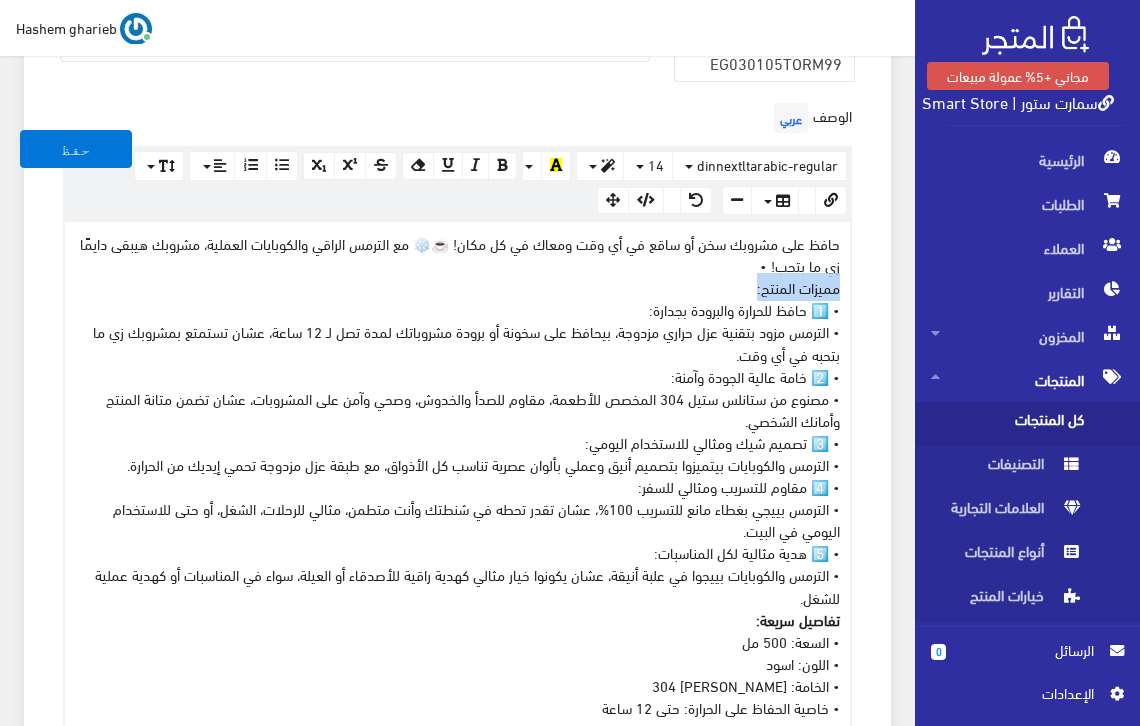 drag, startPoint x: 743, startPoint y: 259, endPoint x: 872, endPoint y: 258, distance: 129.00388 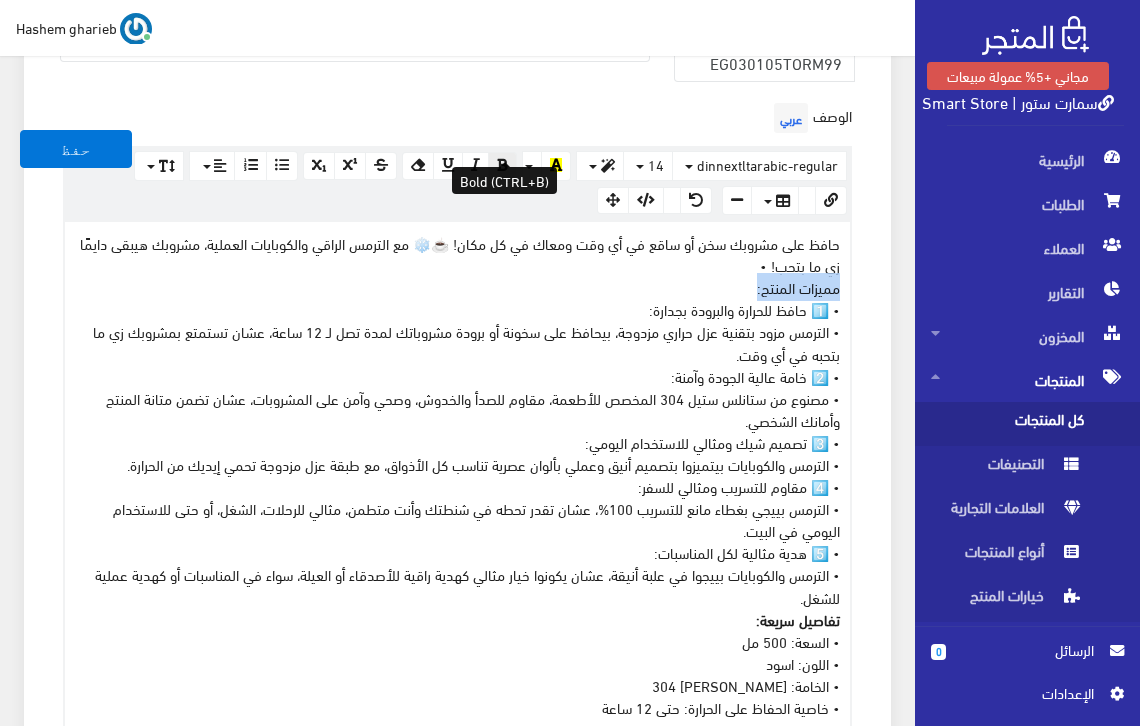 click at bounding box center [502, 165] 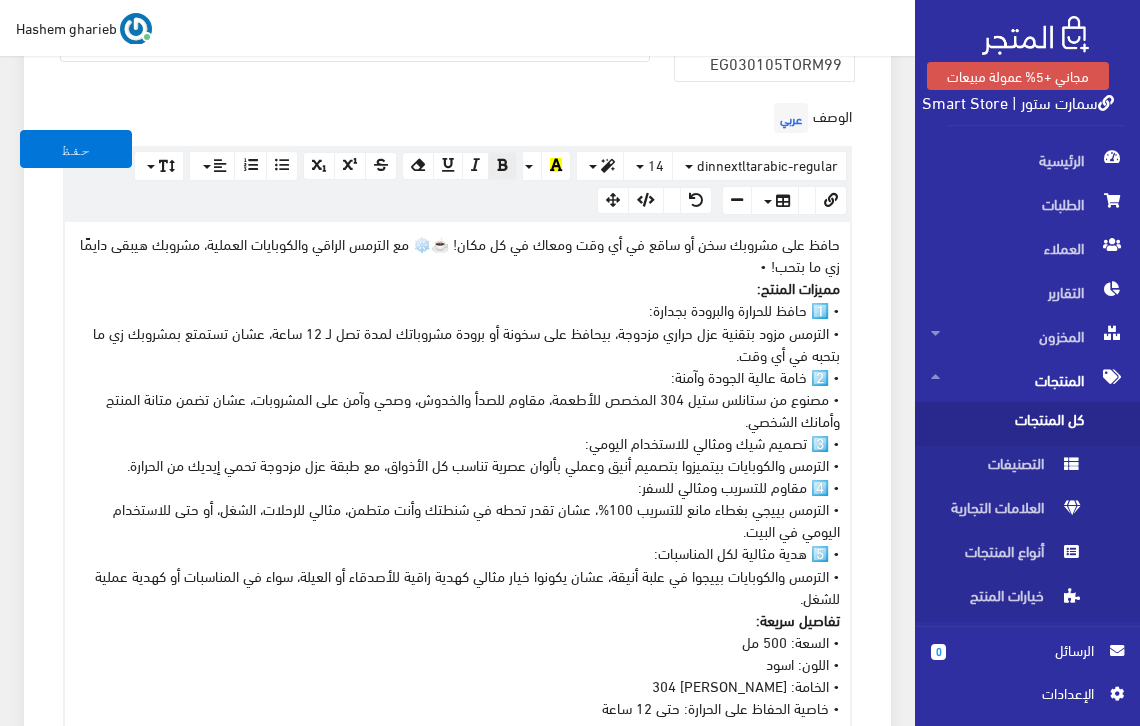 click on "حافظ على مشروبك سخن أو ساقع في أي وقت ومعاك في كل مكان! ☕❄️ مع الترمس الراقي والكوبايات العملية، مشروبك هيبقى دايمًا زي ما بتحب! • مميزات المنتج:
• 1️⃣ حافظ للحرارة والبرودة بجدارة:
• الترمس مزود بتقنية عزل حراري مزدوجة، بيحافظ على سخونة أو برودة مشروباتك لمدة تصل لـ 12 ساعة، عشان تستمتع بمشروبك زي ما بتحبه في أي وقت.
• 2️⃣ خامة عالية الجودة وآمنة:
• مصنوع من ستانلس ستيل 304 المخصص للأطعمة، مقاوم للصدأ والخدوش، وصحي وآمن على المشروبات، عشان تضمن متانة المنتج وأمانك الشخصي.
• 3️⃣ تصميم شيك ومثالي للاستخدام اليومي:
• 4️⃣ مقاوم للتسريب ومثالي للسفر:" at bounding box center [457, 497] 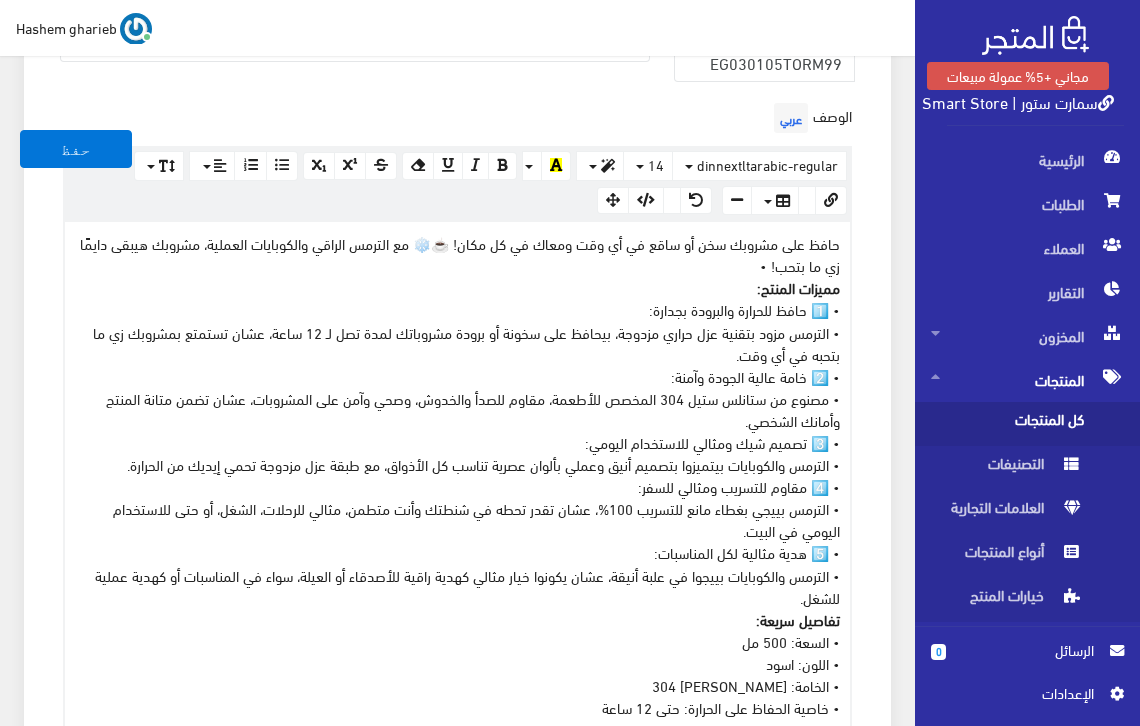 click on "حافظ على مشروبك سخن أو ساقع في أي وقت ومعاك في كل مكان! ☕❄️ مع الترمس الراقي والكوبايات العملية، مشروبك هيبقى دايمًا زي ما بتحب! • مميزات المنتج:
• 1️⃣ حافظ للحرارة والبرودة بجدارة:
• الترمس مزود بتقنية عزل حراري مزدوجة، بيحافظ على سخونة أو برودة مشروباتك لمدة تصل لـ 12 ساعة، عشان تستمتع بمشروبك زي ما بتحبه في أي وقت.
• 2️⃣ خامة عالية الجودة وآمنة:
• مصنوع من ستانلس ستيل 304 المخصص للأطعمة، مقاوم للصدأ والخدوش، وصحي وآمن على المشروبات، عشان تضمن متانة المنتج وأمانك الشخصي.
• 3️⃣ تصميم شيك ومثالي للاستخدام اليومي:
• 4️⃣ مقاوم للتسريب ومثالي للسفر:" at bounding box center (457, 497) 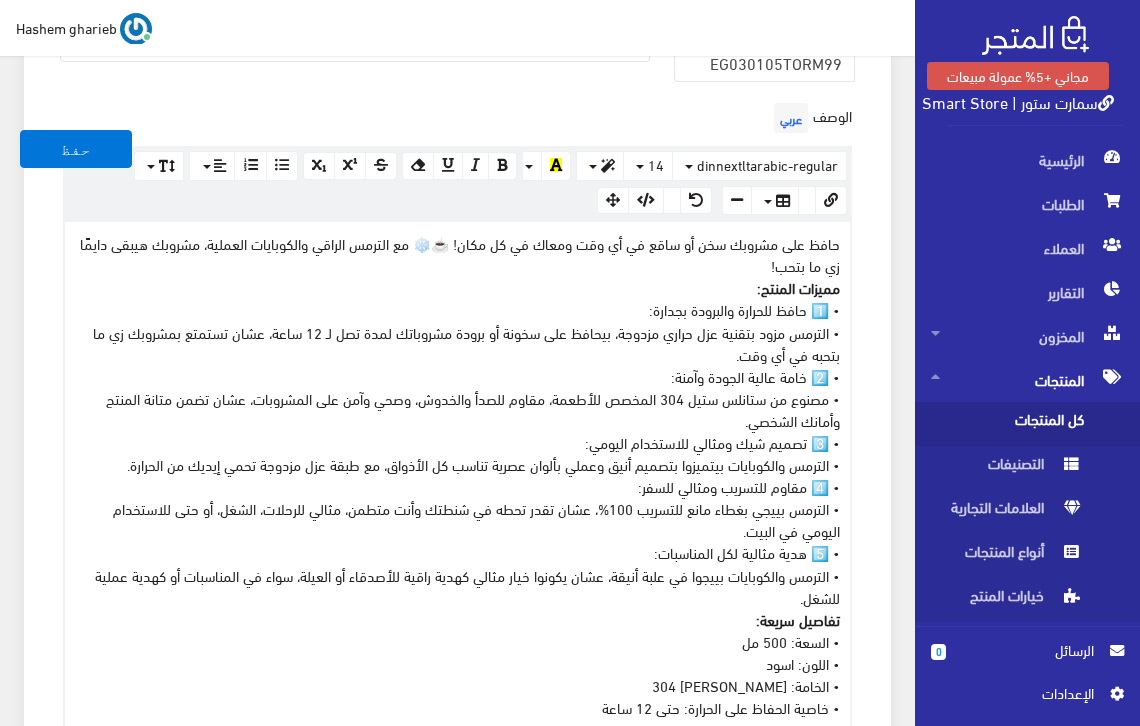 click on "حافظ على مشروبك سخن أو ساقع في أي وقت ومعاك في كل مكان! ☕❄️ مع الترمس الراقي والكوبايات العملية، مشروبك هيبقى دايمًا زي ما بتحب!  مميزات المنتج:
• 1️⃣ حافظ للحرارة والبرودة بجدارة:
• الترمس مزود بتقنية عزل حراري مزدوجة، بيحافظ على سخونة أو برودة مشروباتك لمدة تصل لـ 12 ساعة، عشان تستمتع بمشروبك زي ما بتحبه في أي وقت.
• 2️⃣ خامة عالية الجودة وآمنة:
• مصنوع من ستانلس ستيل 304 المخصص للأطعمة، مقاوم للصدأ والخدوش، وصحي وآمن على المشروبات، عشان تضمن متانة المنتج وأمانك الشخصي.
• 3️⃣ تصميم شيك ومثالي للاستخدام اليومي:
• 4️⃣ مقاوم للتسريب ومثالي للسفر:" at bounding box center [457, 497] 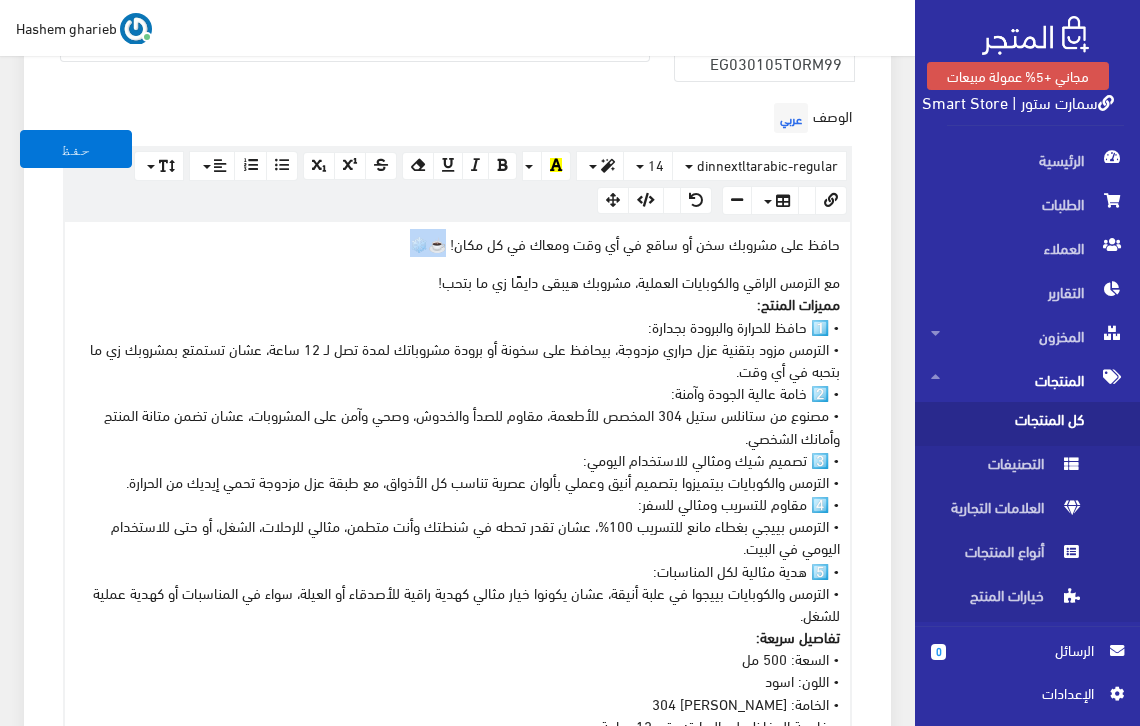 drag, startPoint x: 416, startPoint y: 222, endPoint x: 445, endPoint y: 222, distance: 29 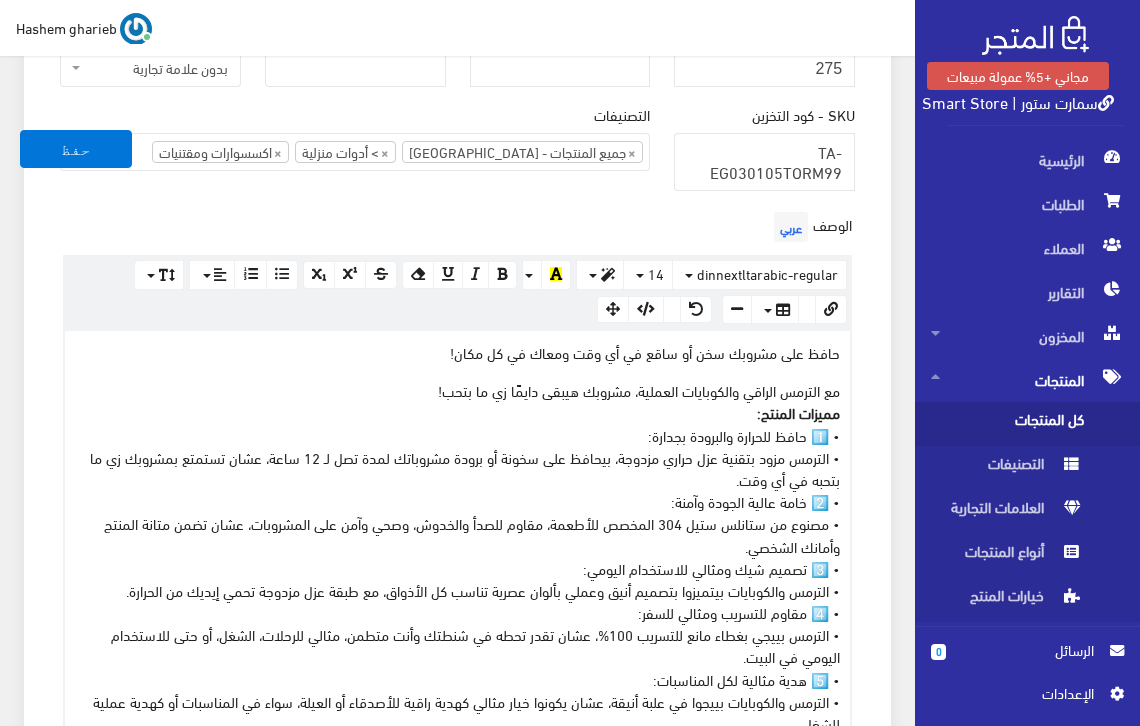 scroll, scrollTop: 467, scrollLeft: 0, axis: vertical 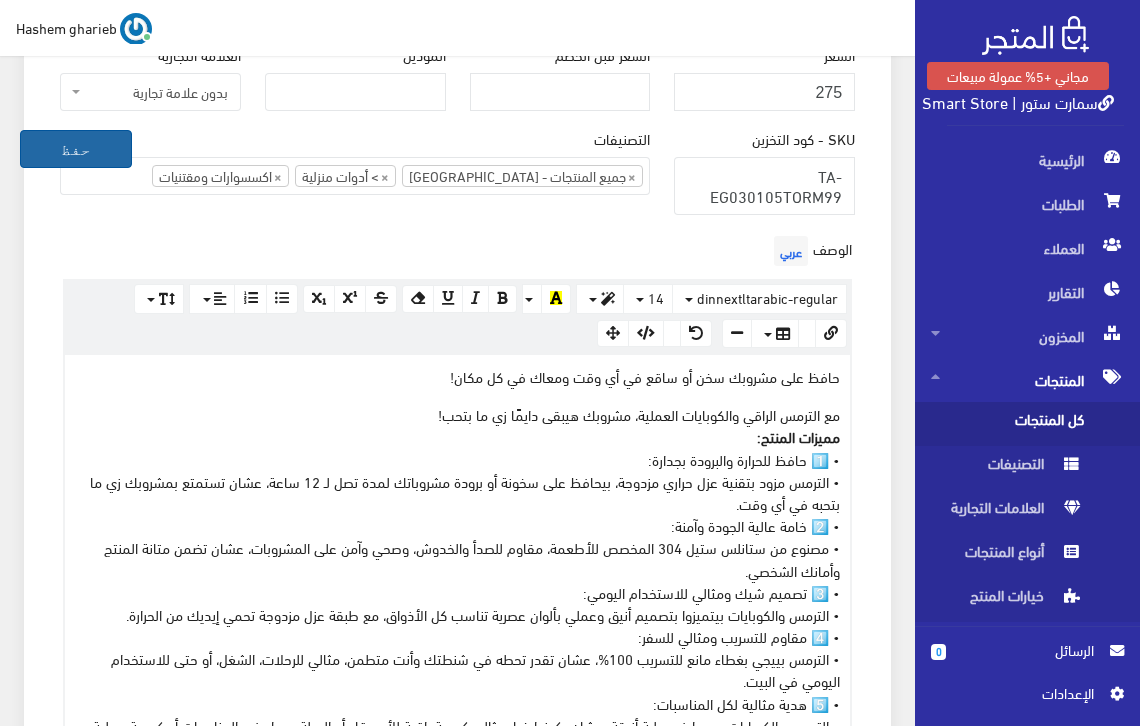 click on "حفظ" at bounding box center (76, 149) 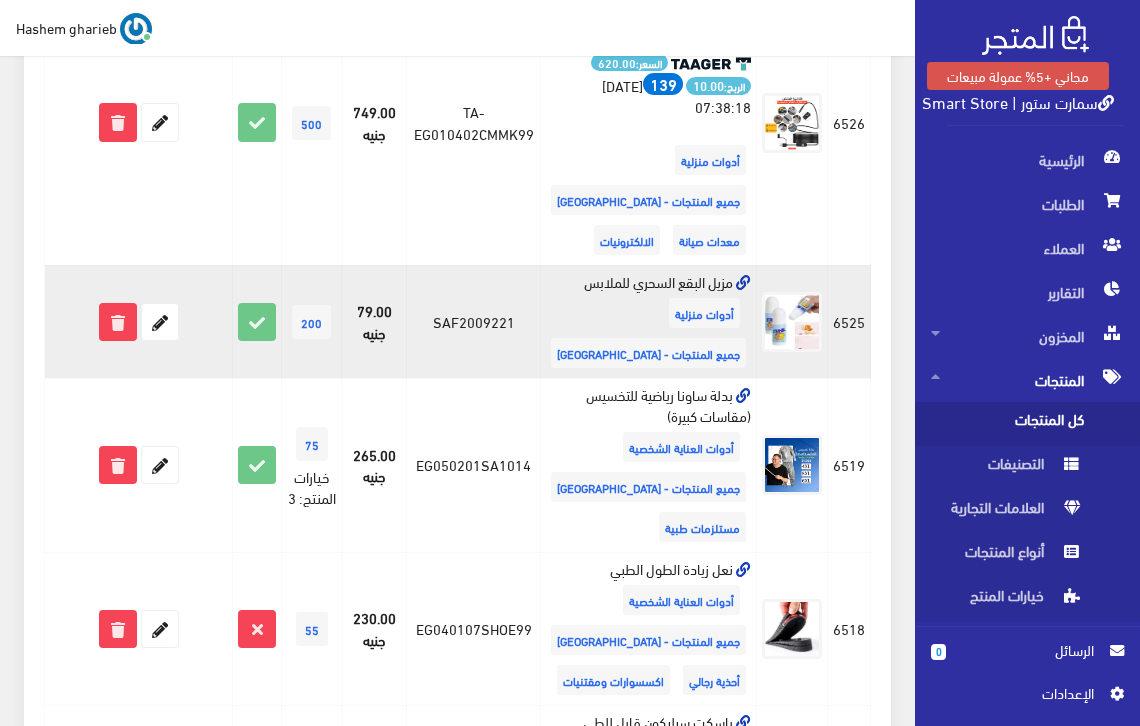 scroll, scrollTop: 2000, scrollLeft: 0, axis: vertical 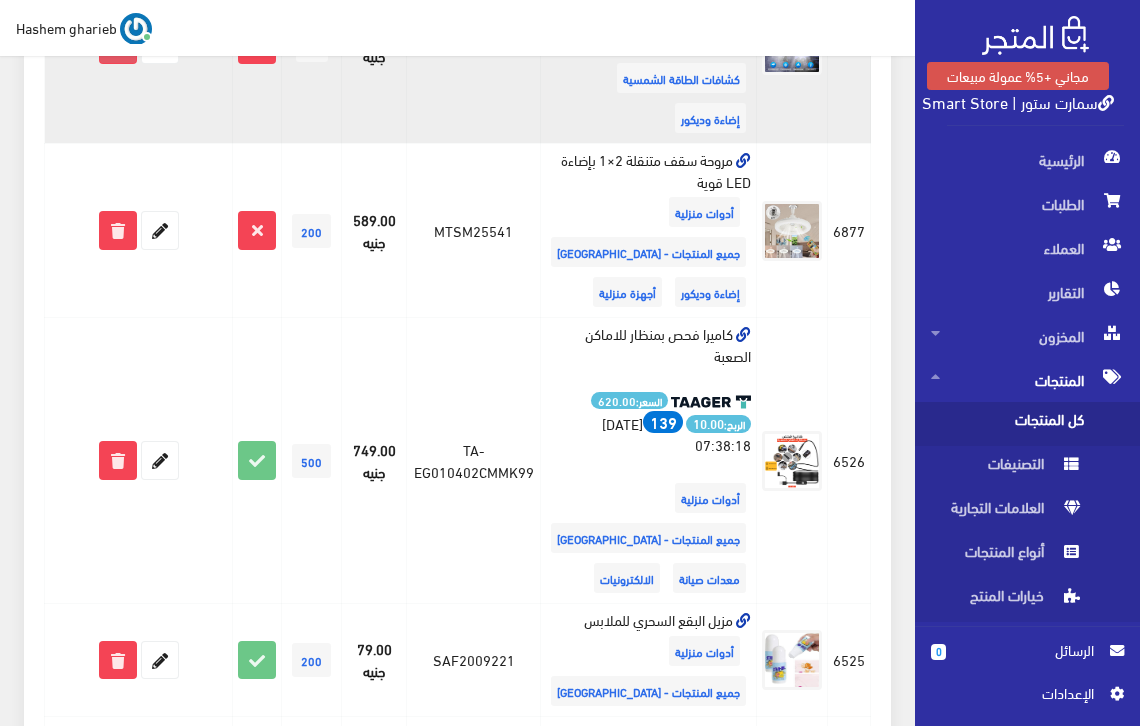 click at bounding box center (118, 45) 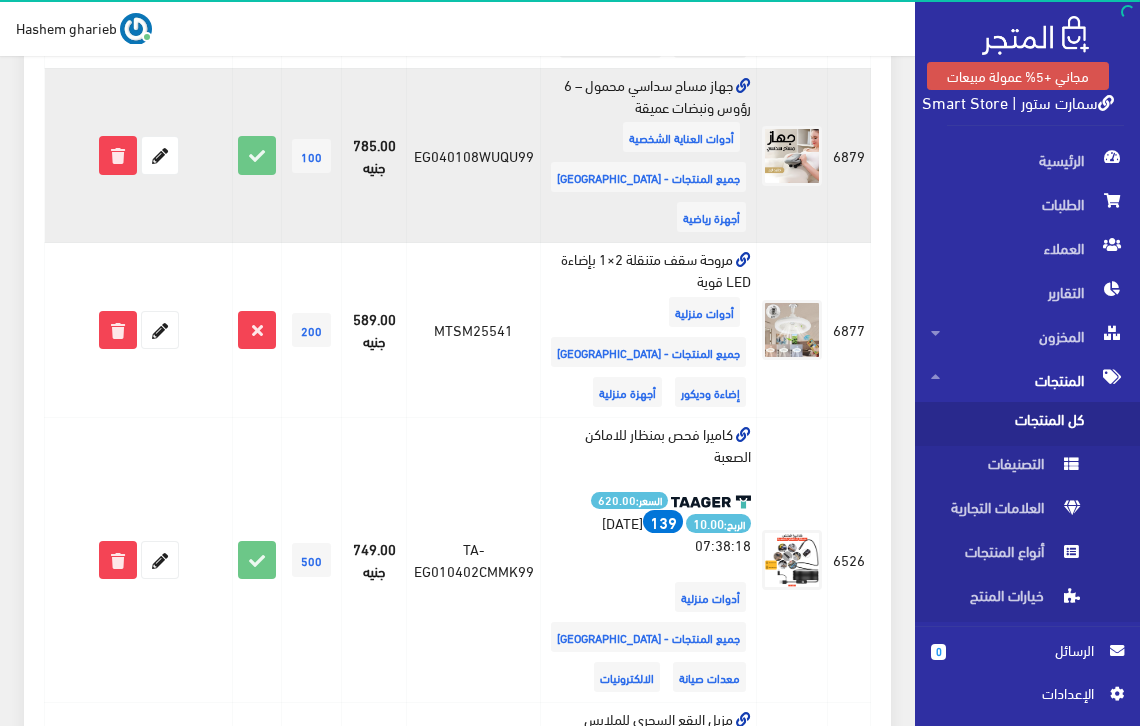 scroll, scrollTop: 1800, scrollLeft: 0, axis: vertical 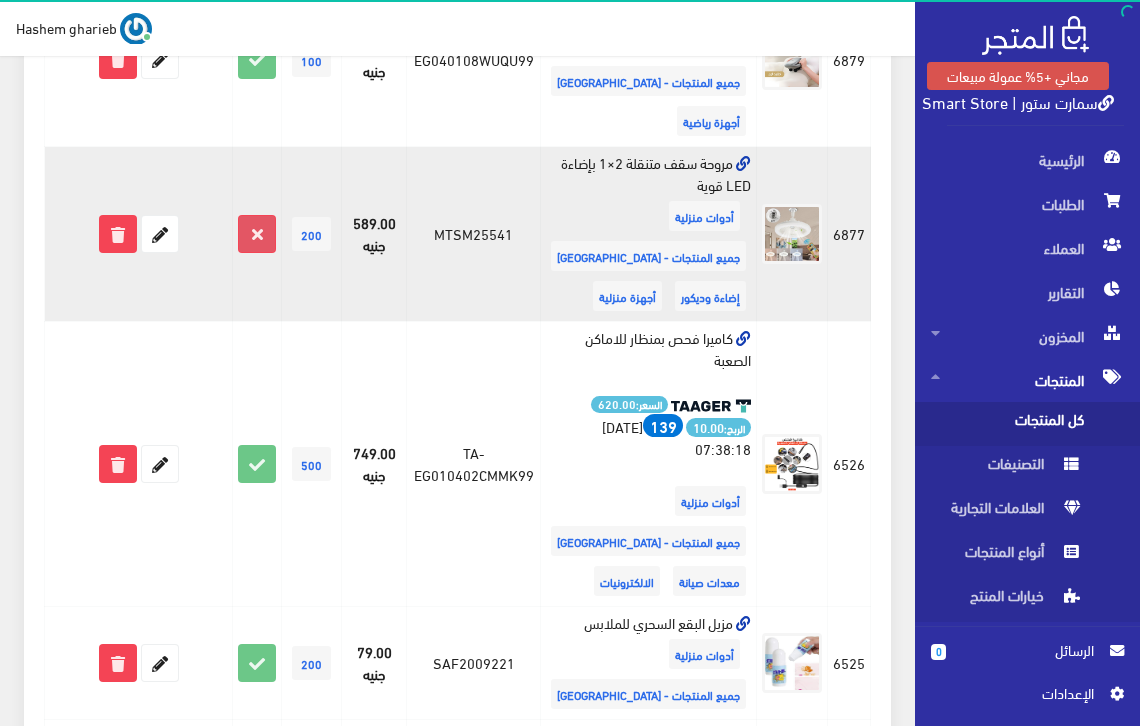 click at bounding box center (257, 234) 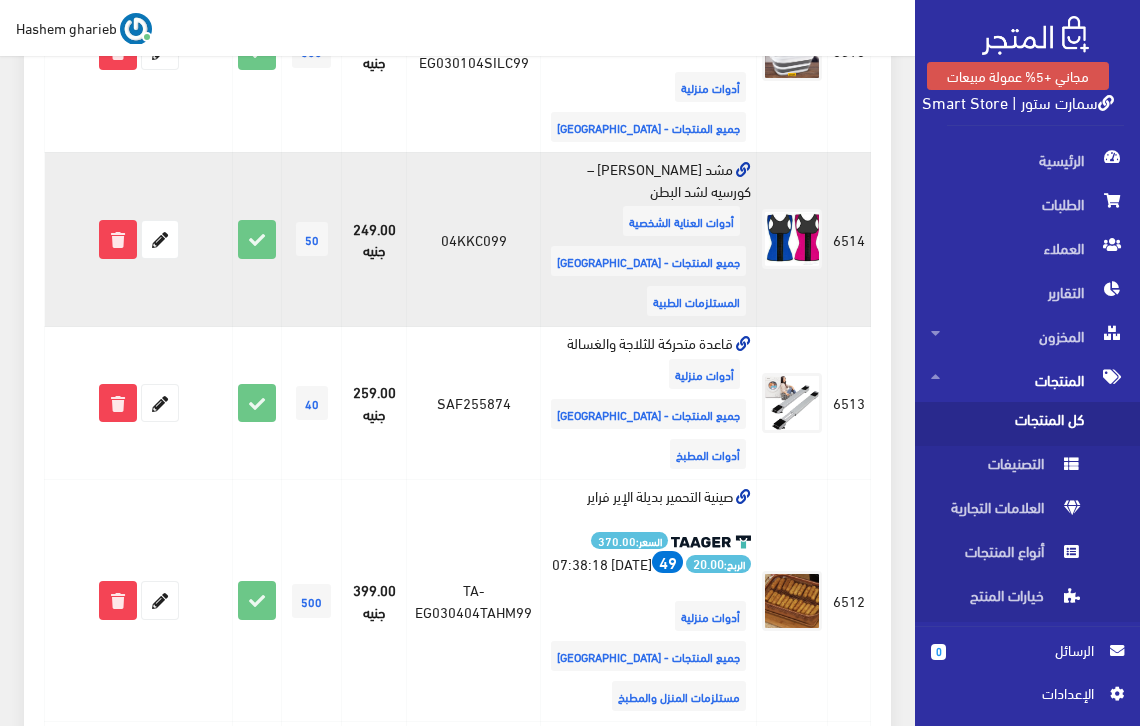 scroll, scrollTop: 2467, scrollLeft: 0, axis: vertical 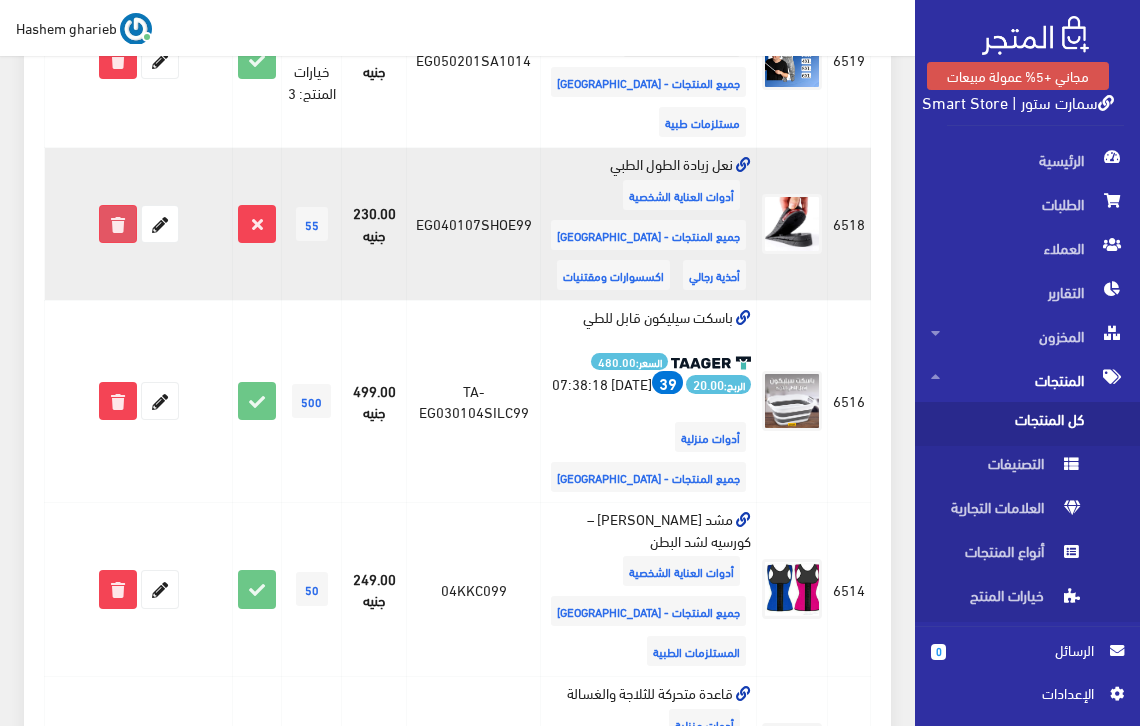 click at bounding box center (118, 224) 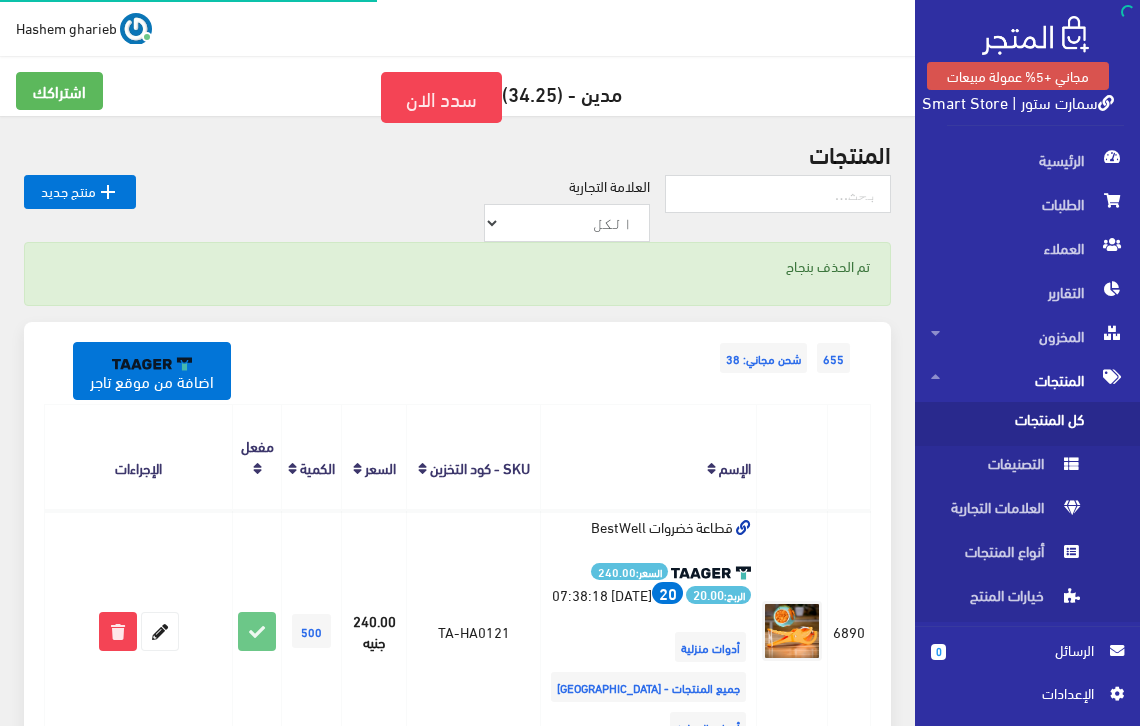 scroll, scrollTop: 0, scrollLeft: 0, axis: both 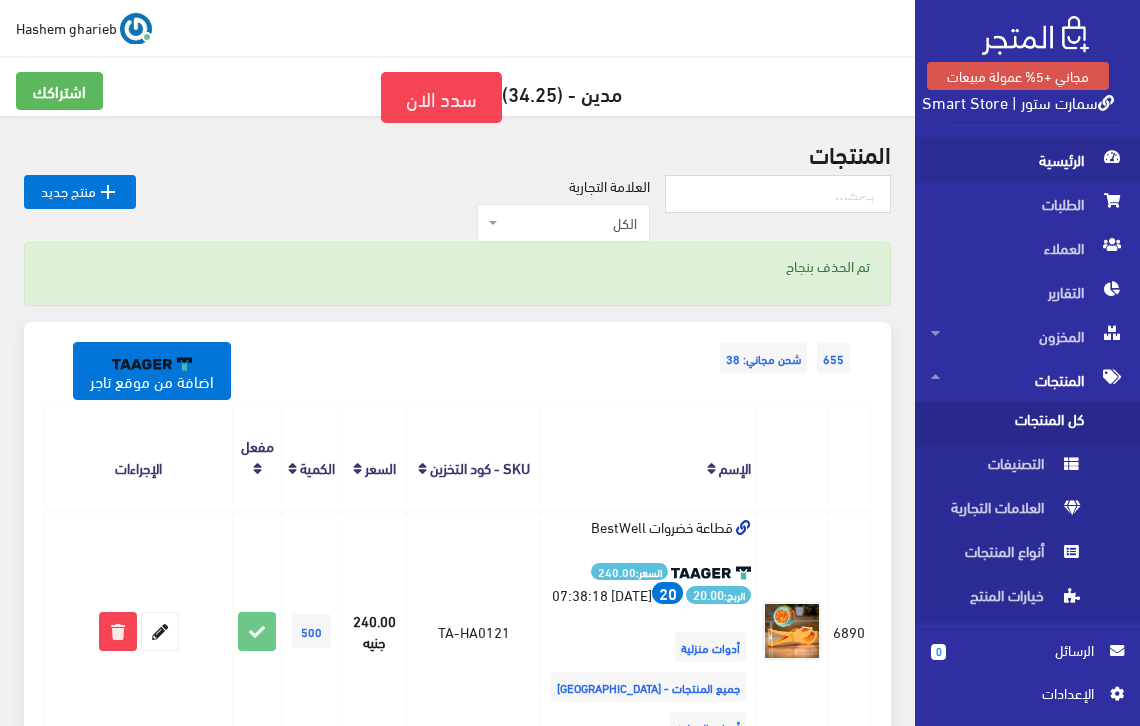click on "الرئيسية" at bounding box center [1027, 160] 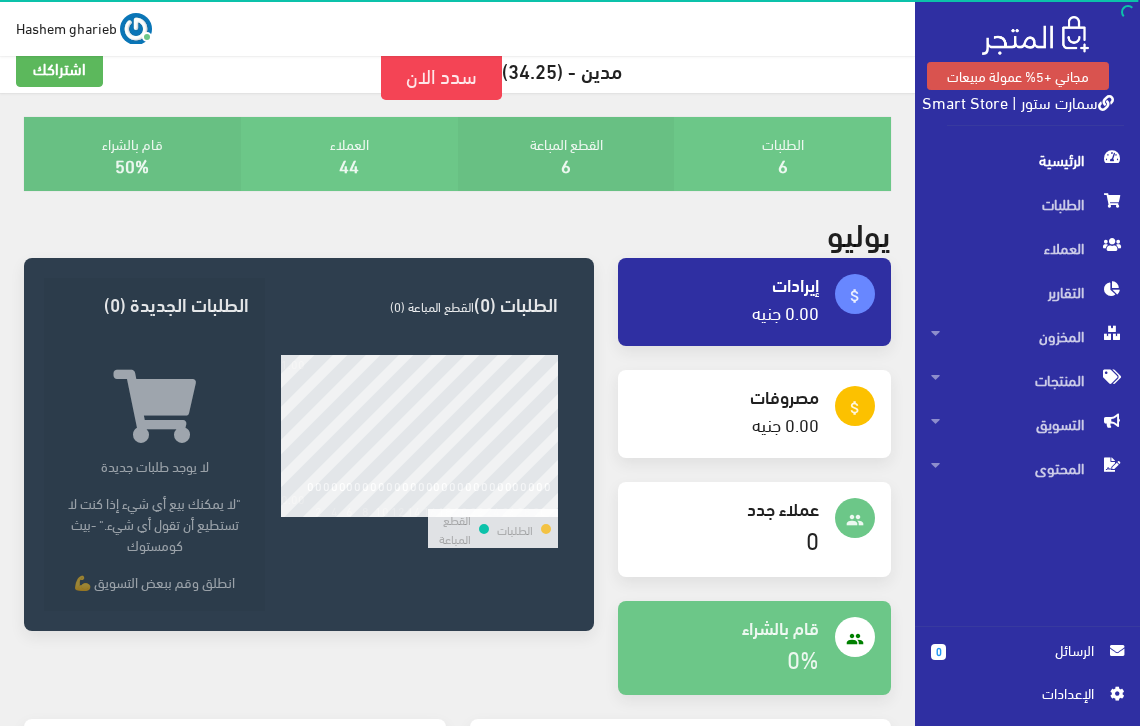 scroll, scrollTop: 0, scrollLeft: 0, axis: both 